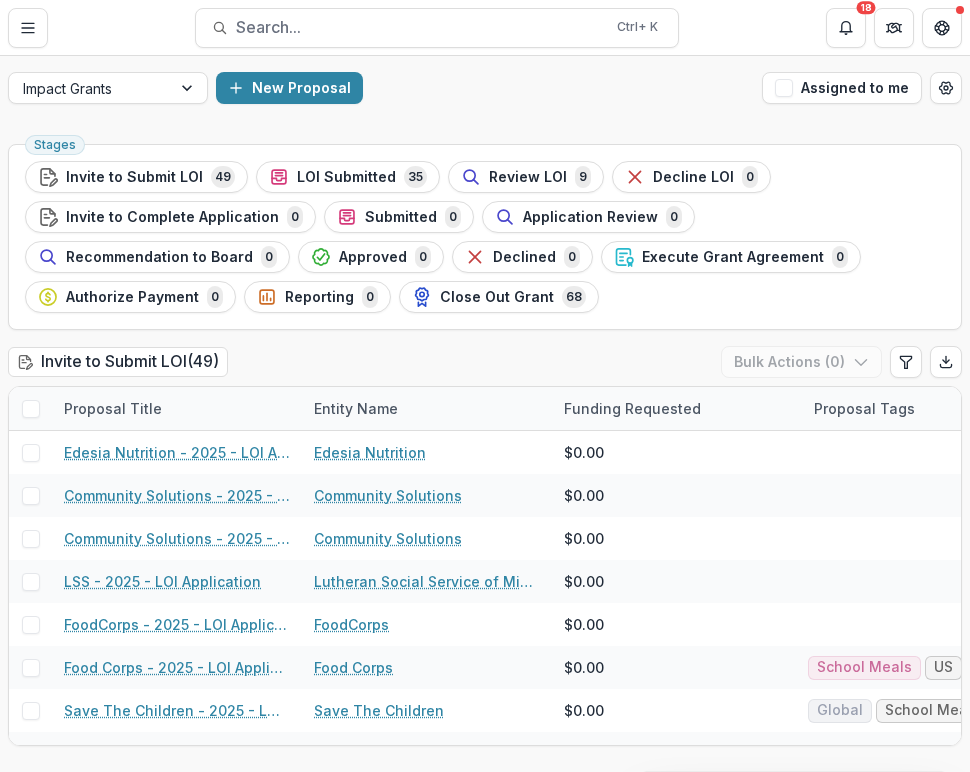 scroll, scrollTop: 0, scrollLeft: 0, axis: both 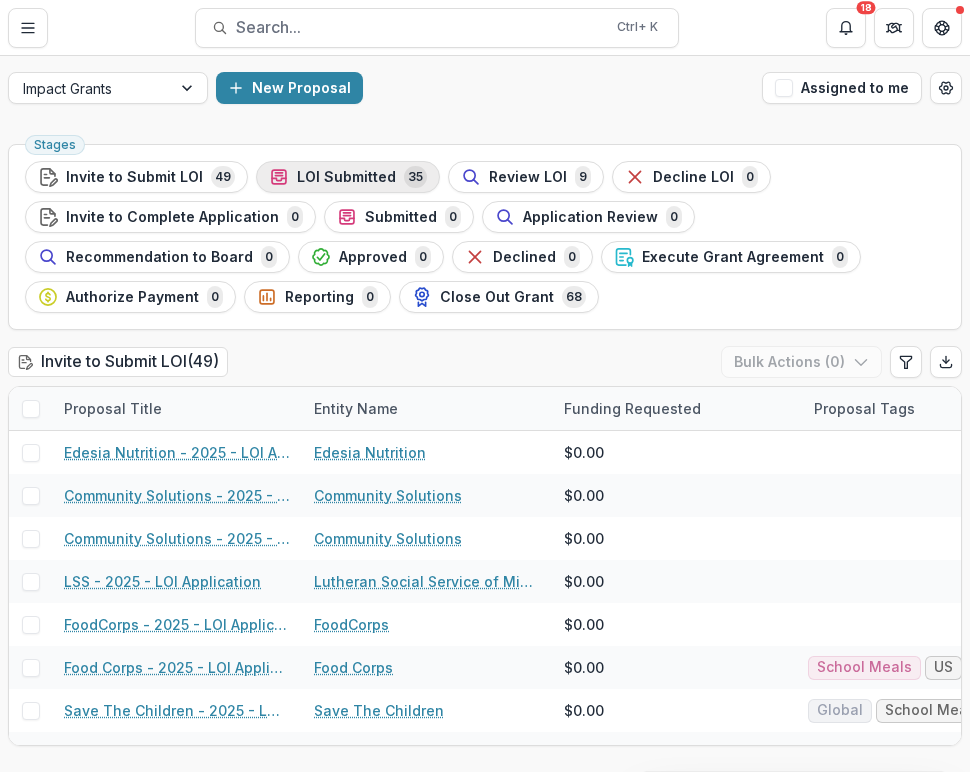 click on "LOI Submitted" at bounding box center (346, 177) 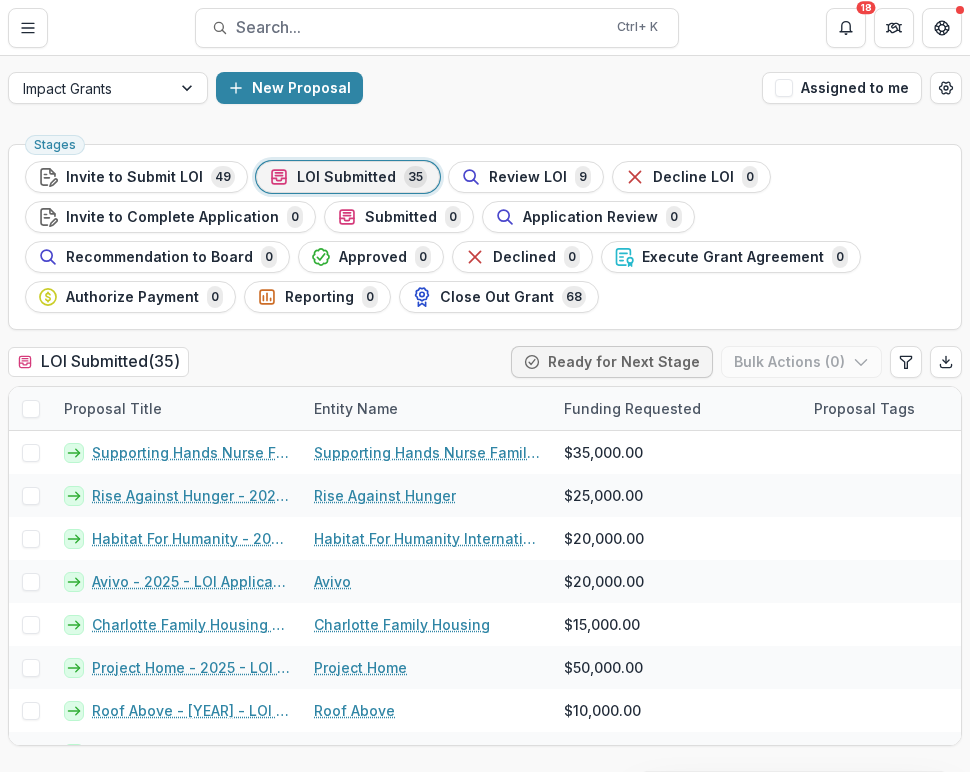 click on "Impact Grants New Proposal Assigned to me" at bounding box center [485, 88] 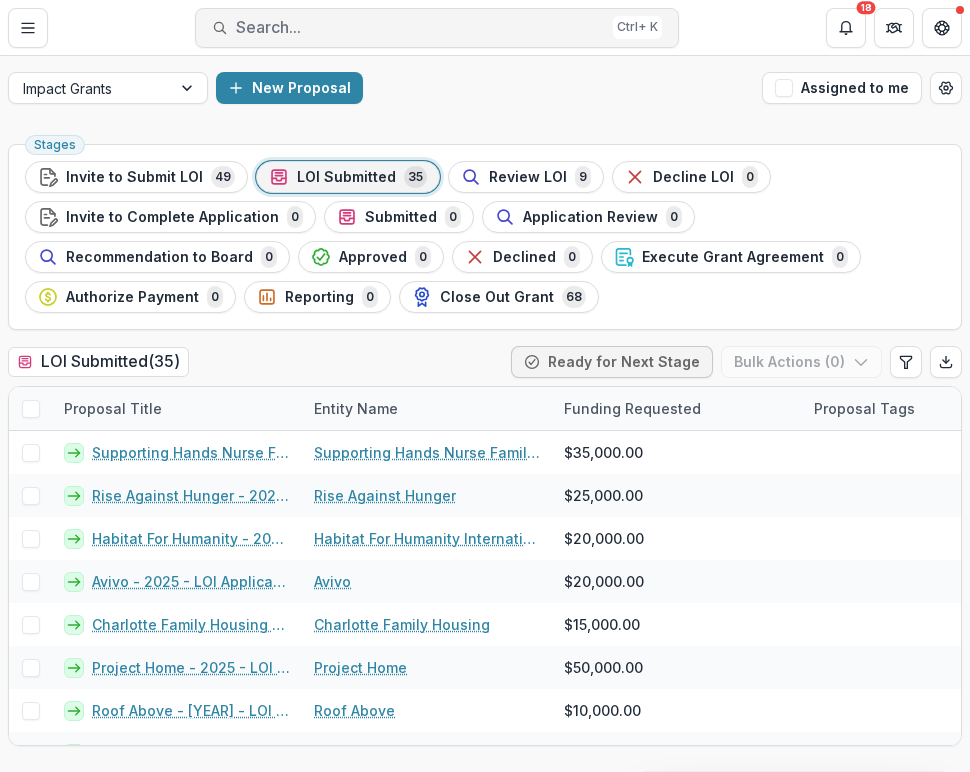 click on "Search..." at bounding box center (420, 27) 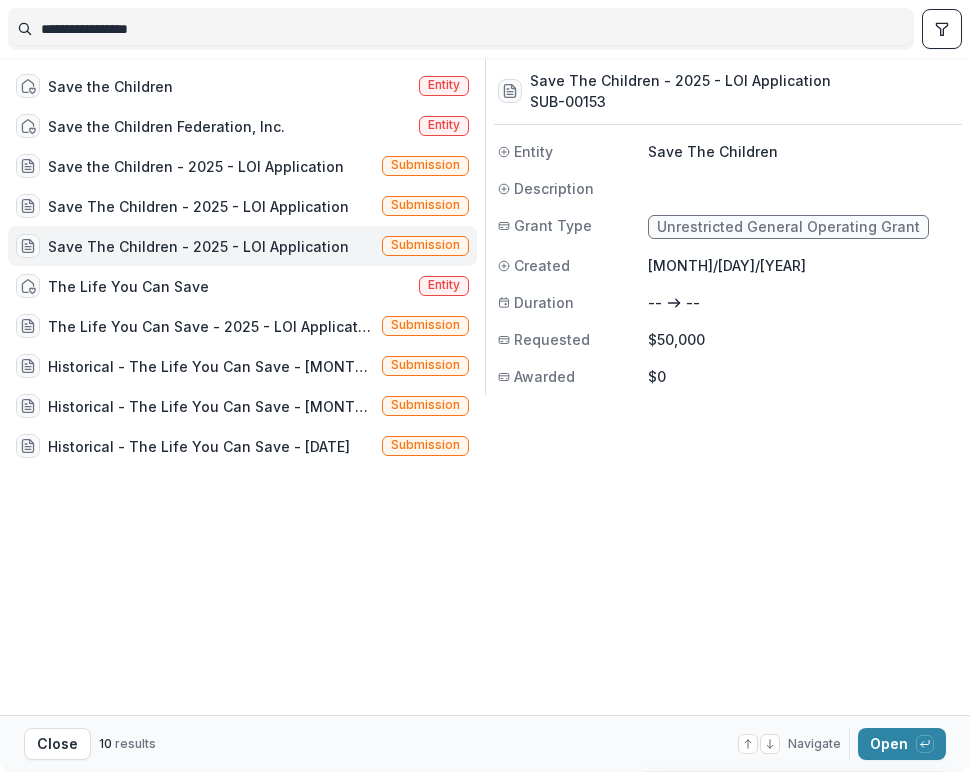 drag, startPoint x: 254, startPoint y: 30, endPoint x: -68, endPoint y: 33, distance: 322.01398 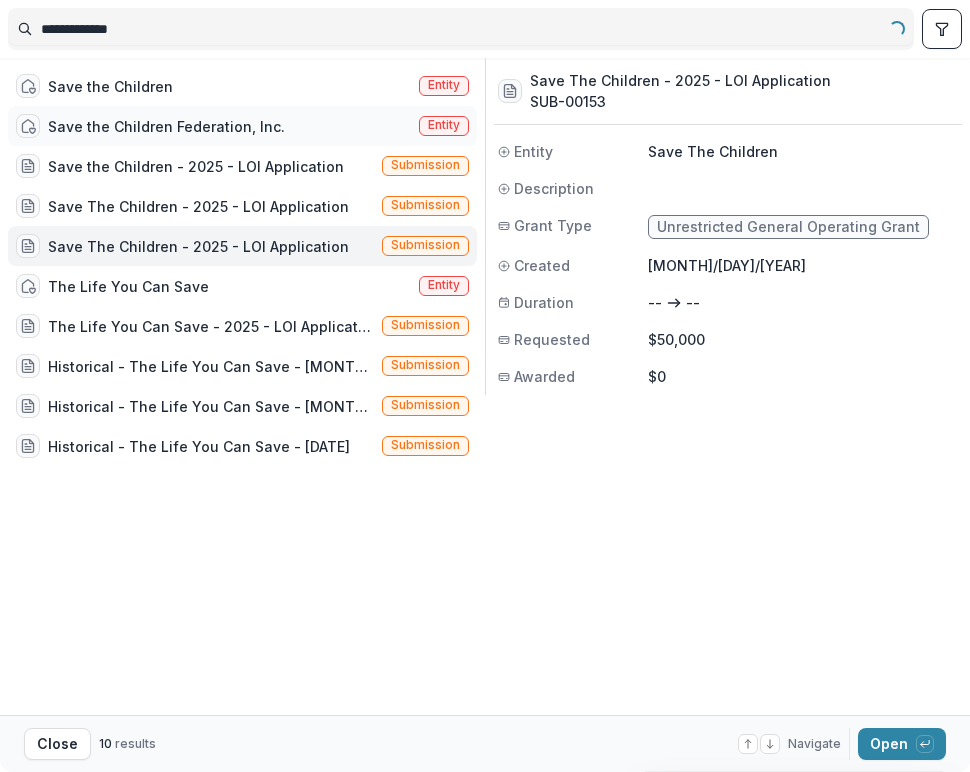 type on "**********" 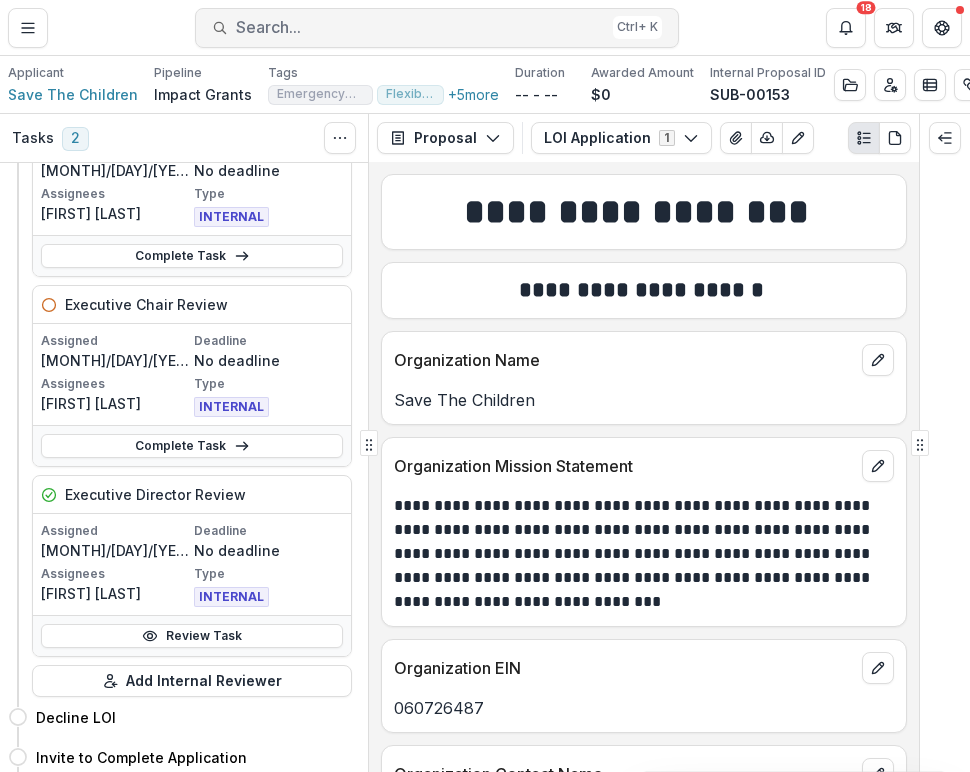 click on "Search... Ctrl  + K" at bounding box center (437, 28) 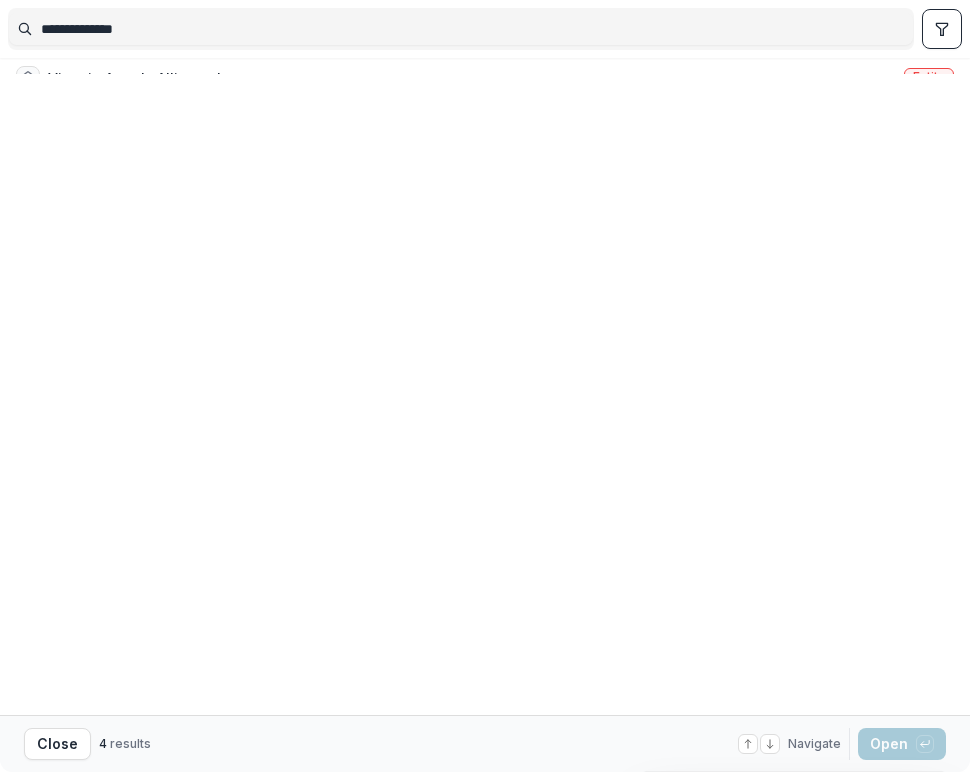drag, startPoint x: 315, startPoint y: 23, endPoint x: -221, endPoint y: 17, distance: 536.03357 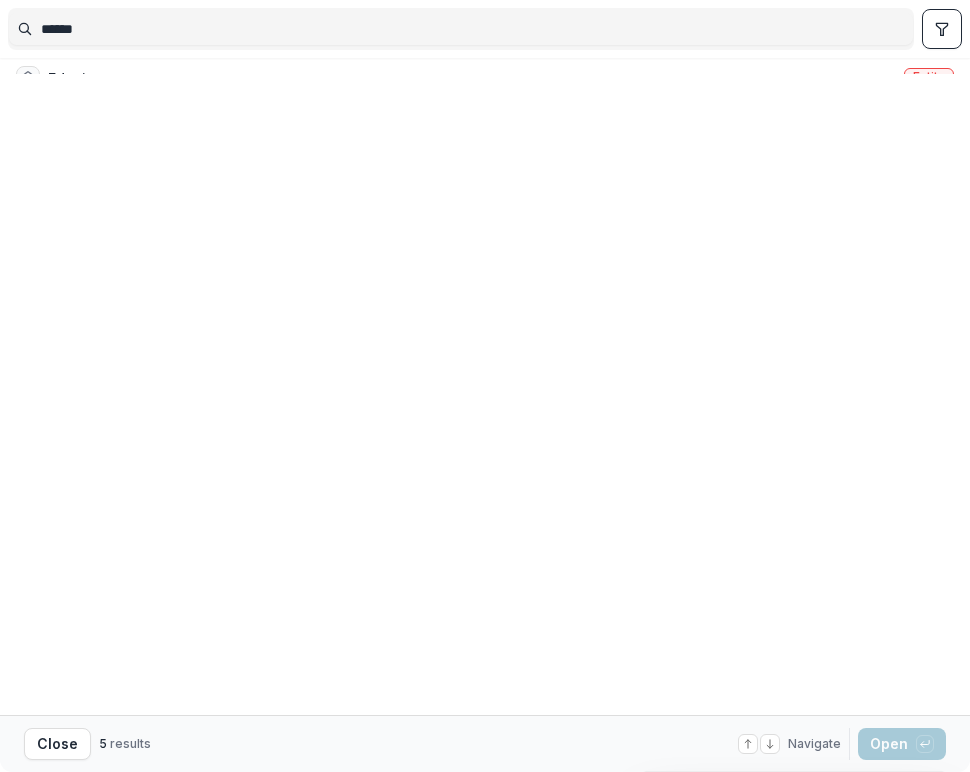 type on "******" 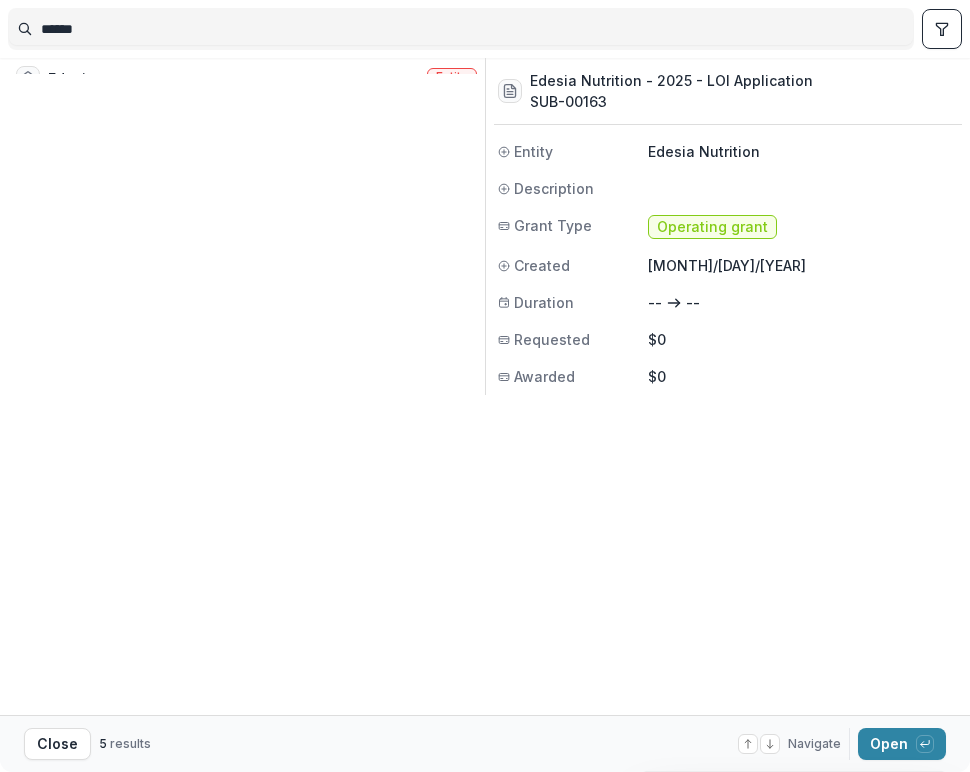 click on "Edesia - 2025 - LOI Application" at bounding box center [157, 158] 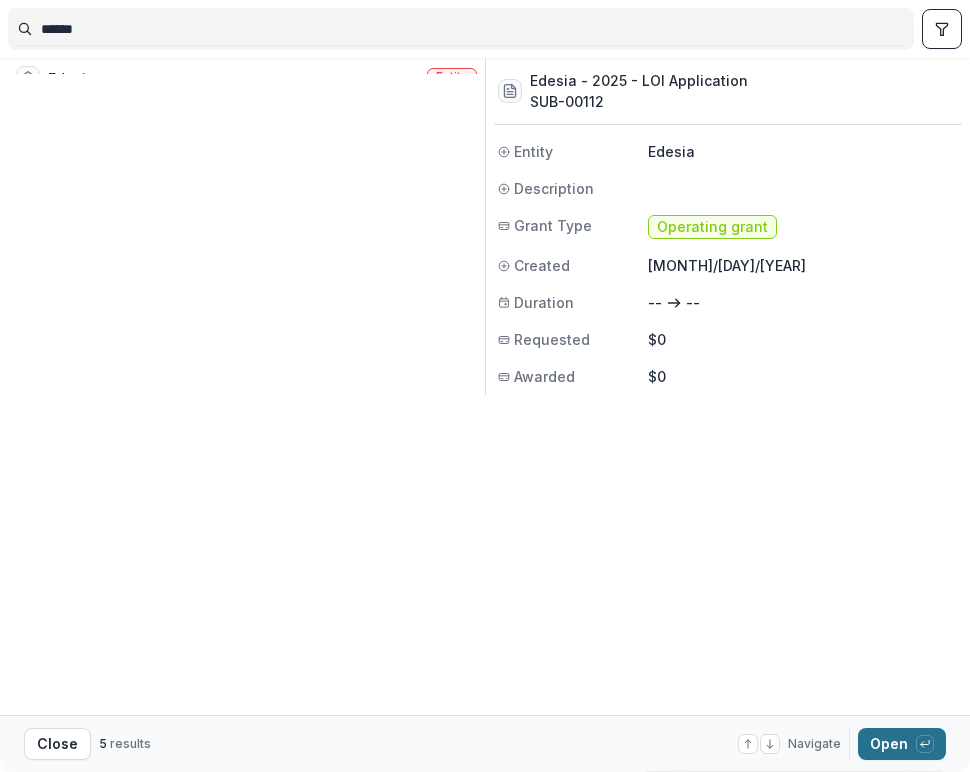 click at bounding box center (925, 744) 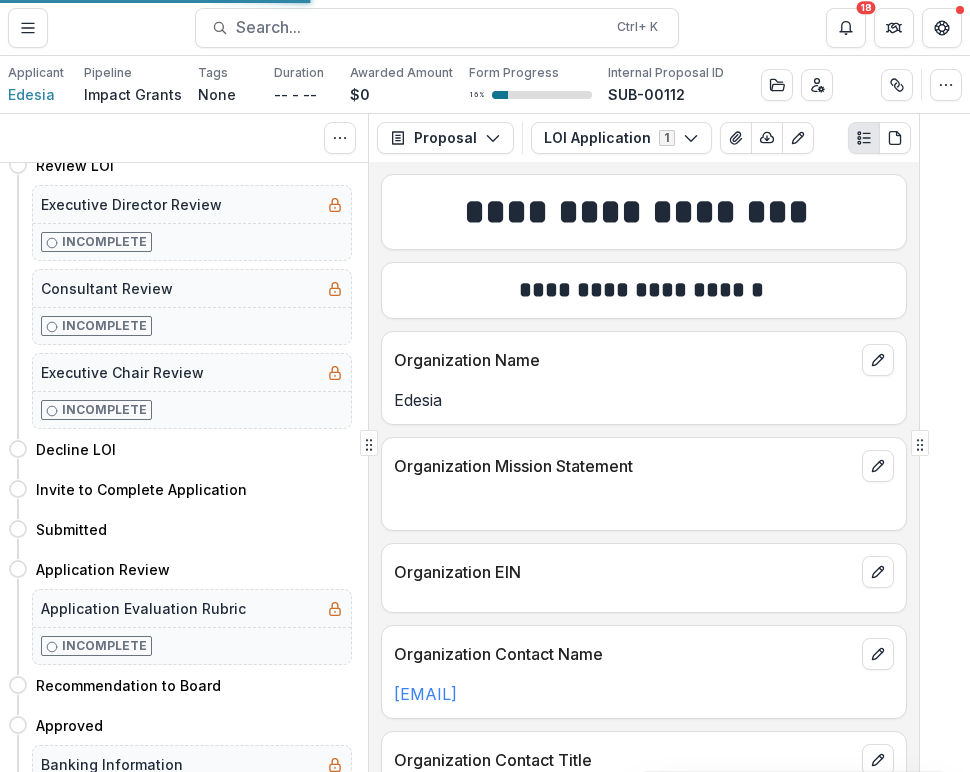scroll, scrollTop: 263, scrollLeft: 0, axis: vertical 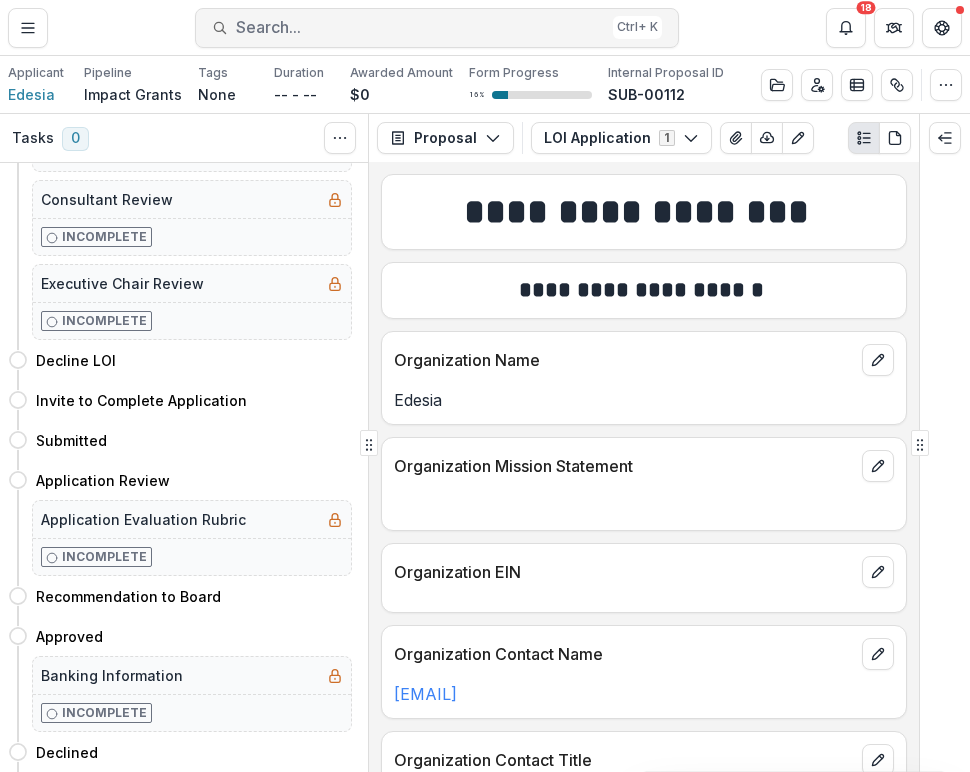 click on "Search..." at bounding box center [420, 27] 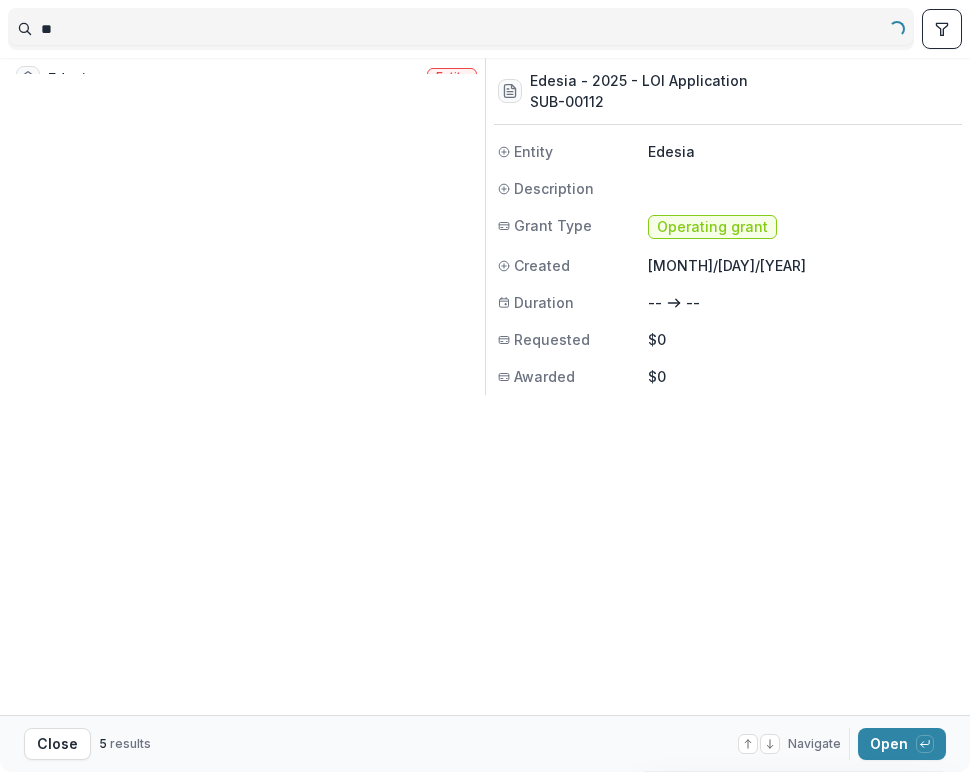 type on "*" 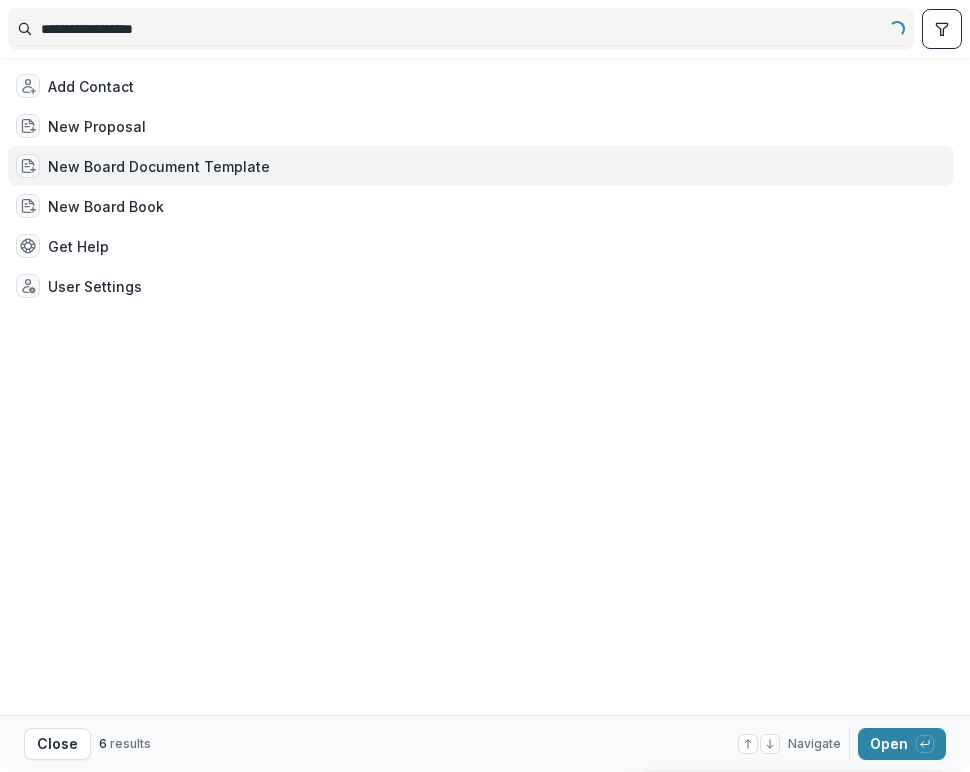 type on "**********" 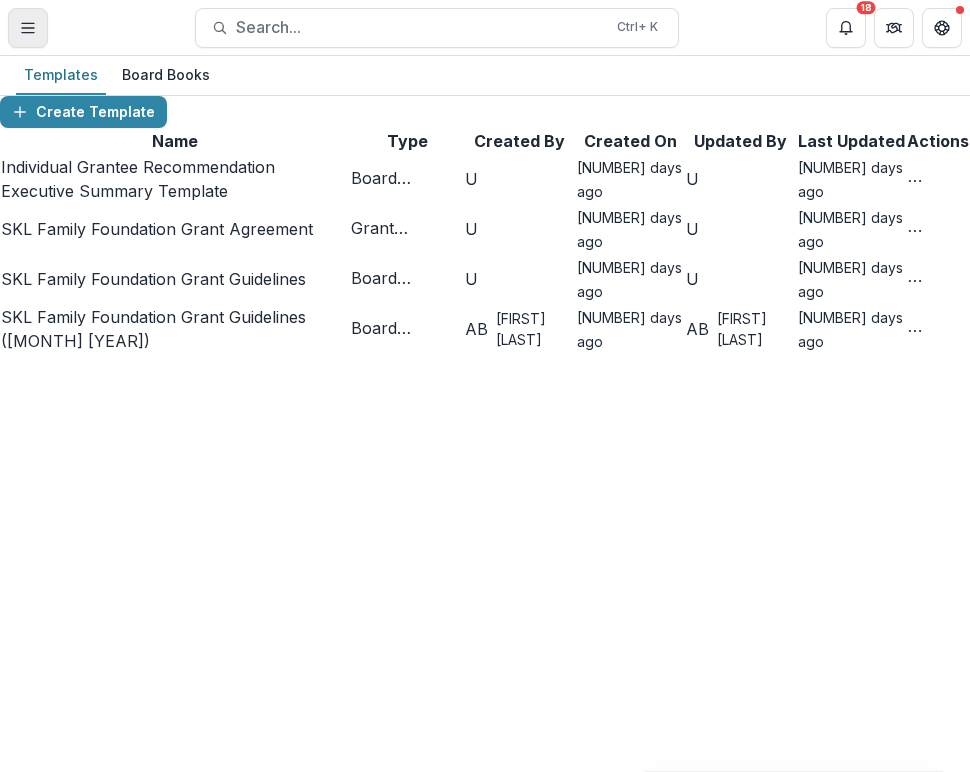 click 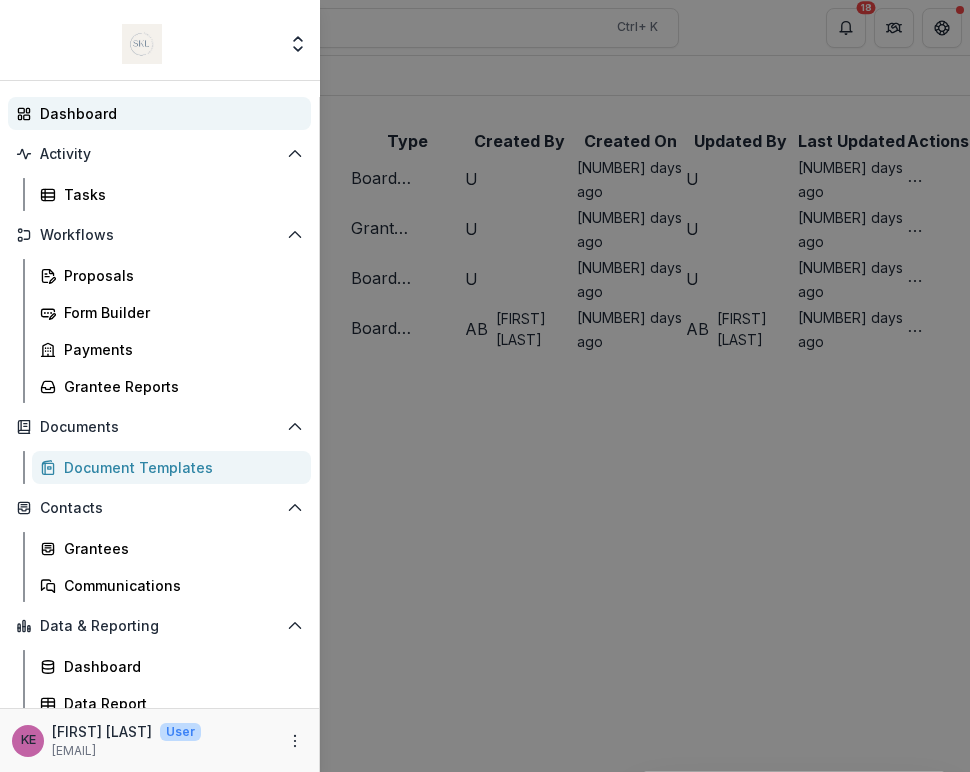 click on "Dashboard" at bounding box center [167, 113] 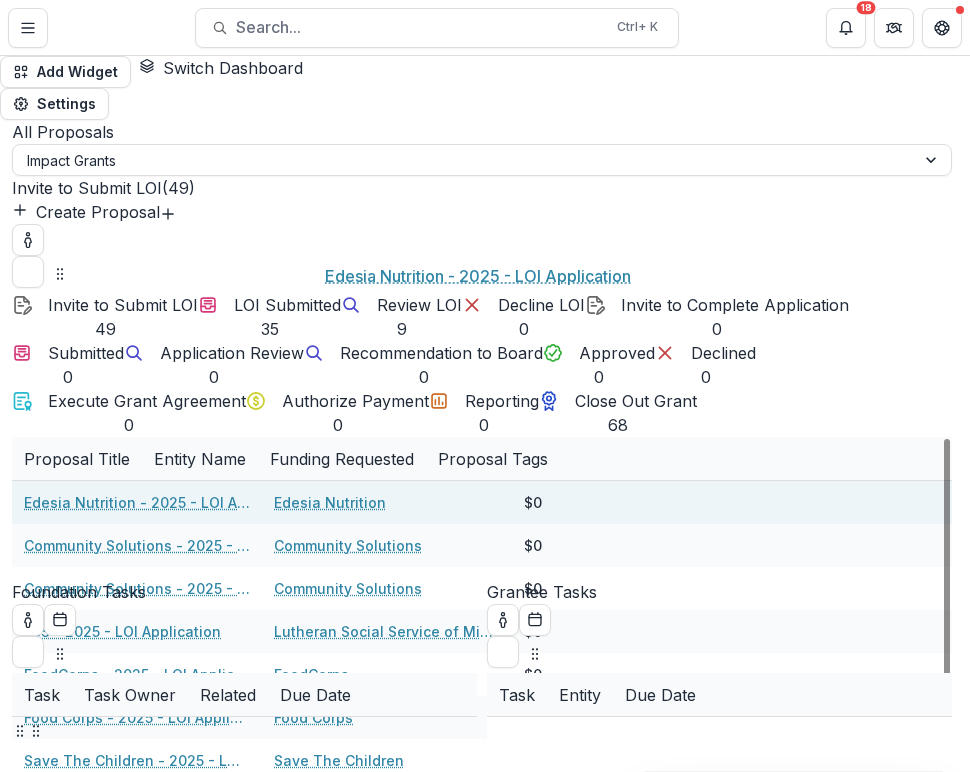click on "Edesia Nutrition - 2025 - LOI Application" at bounding box center (137, 502) 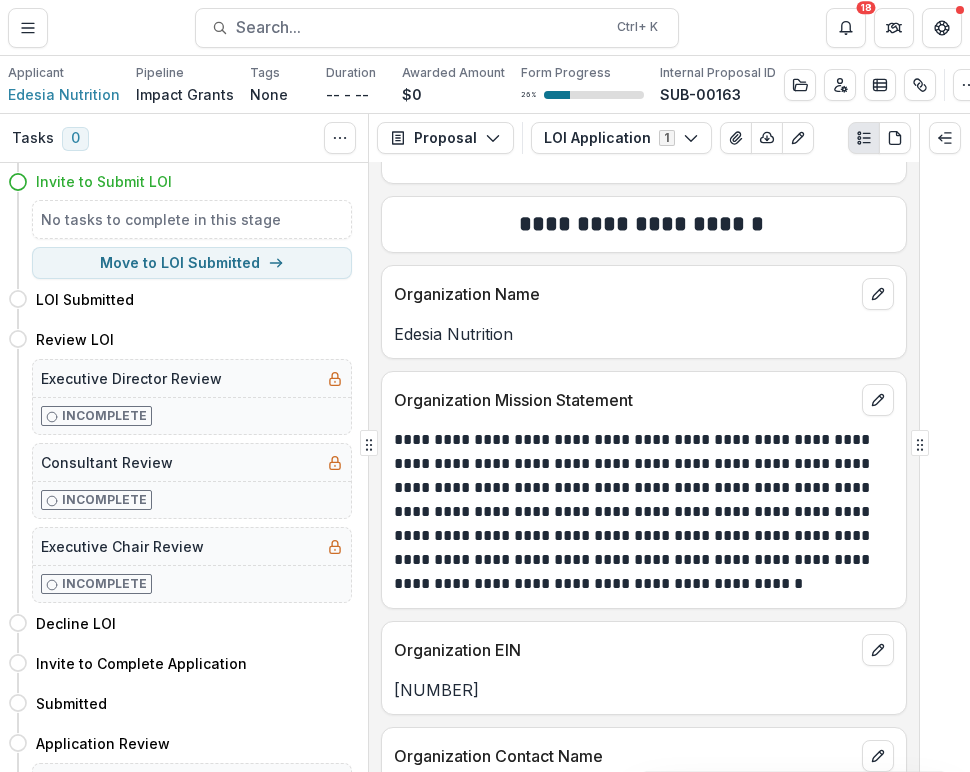 scroll, scrollTop: 0, scrollLeft: 0, axis: both 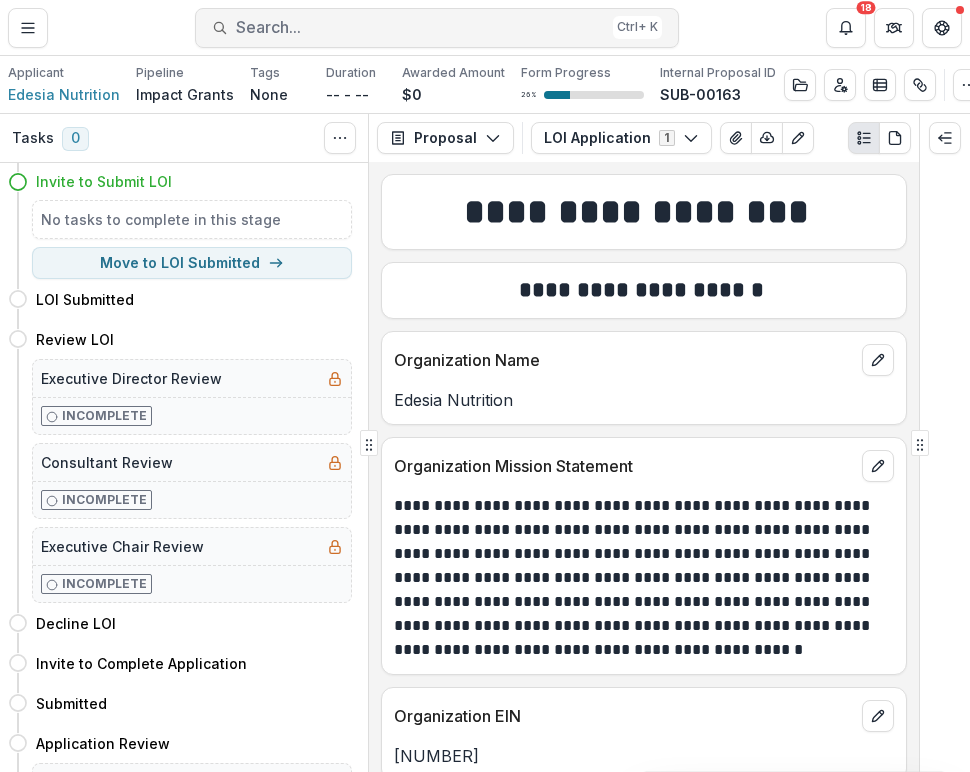 click on "Search..." at bounding box center [420, 27] 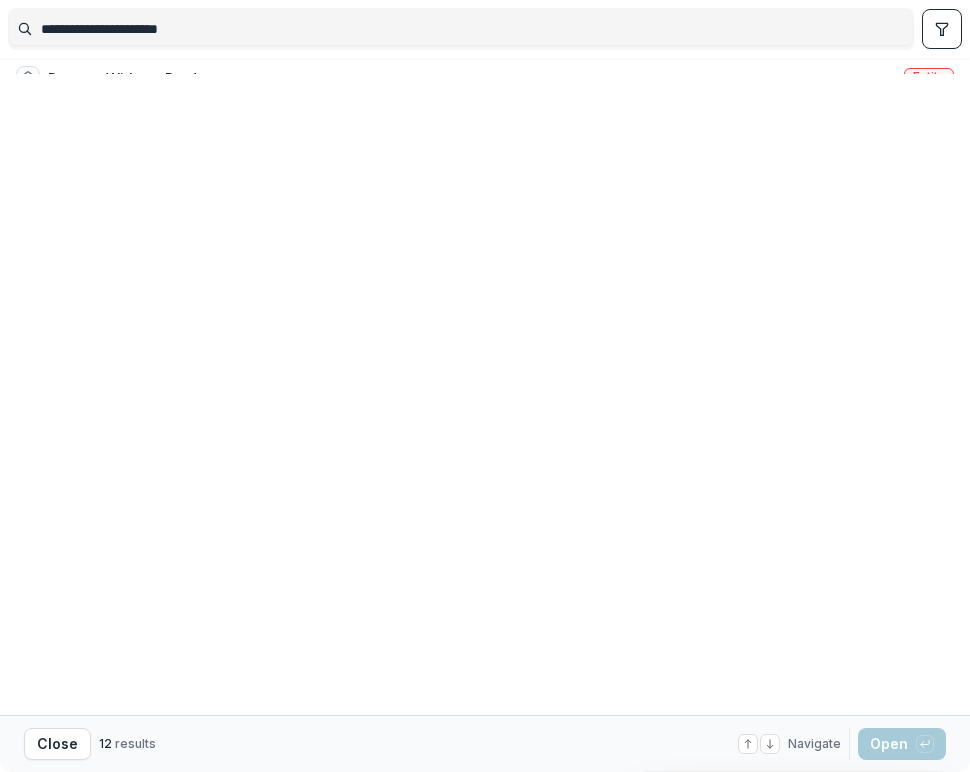 type on "**********" 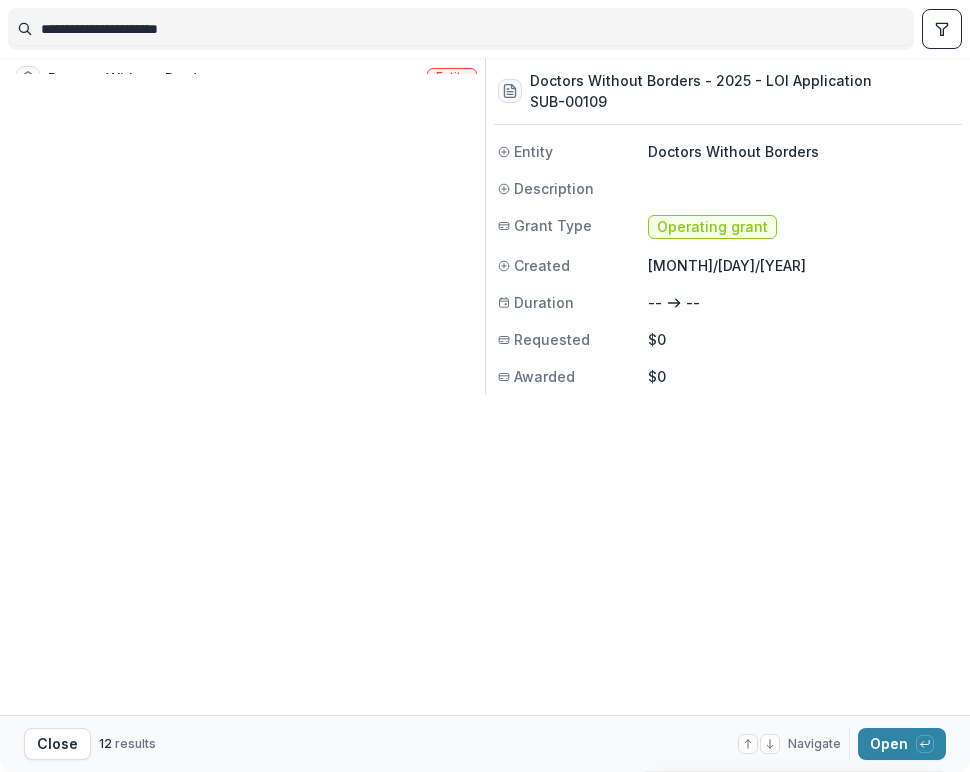 click on "Doctors Without Borders - 2025 - LOI Application" at bounding box center (215, 318) 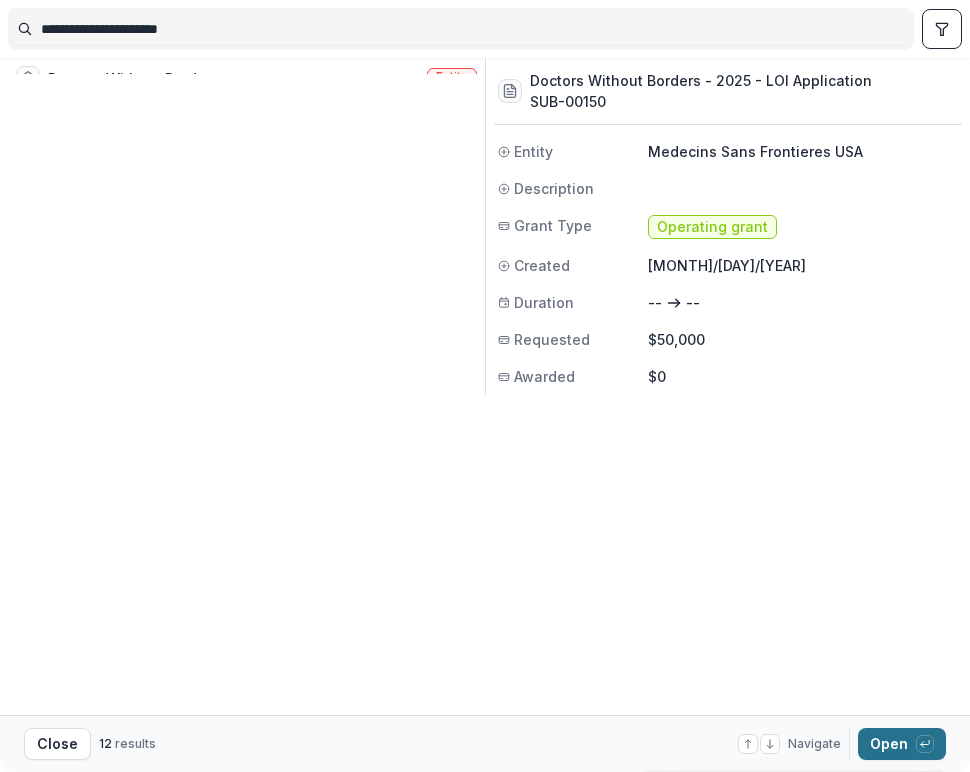 click on "Open with enter key" at bounding box center [902, 744] 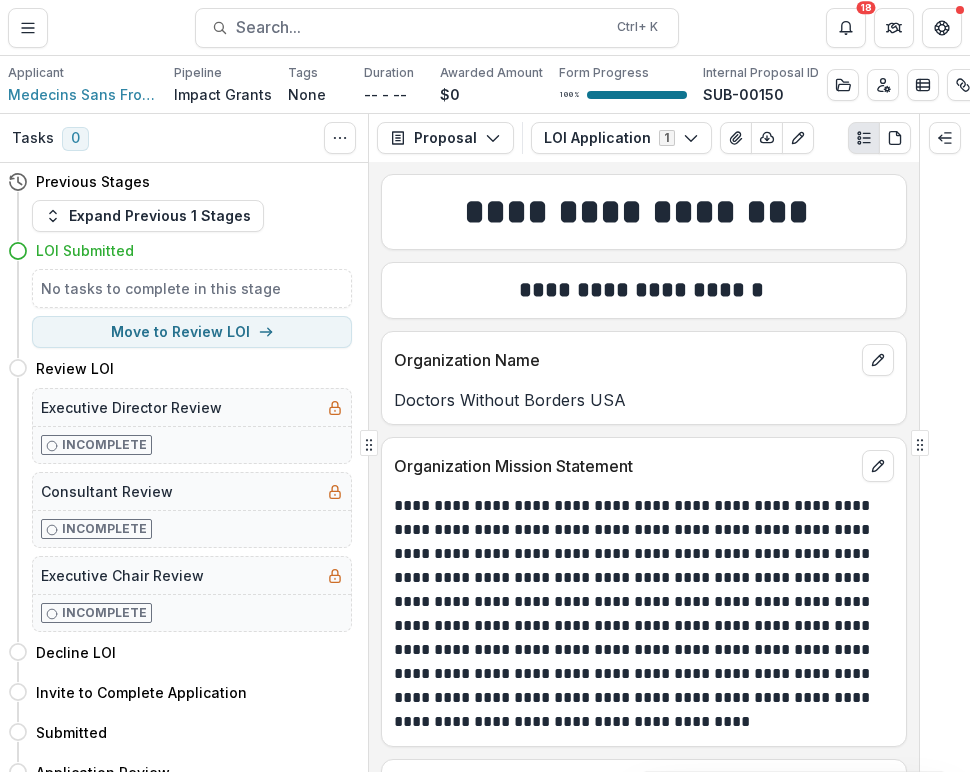 click on "**********" at bounding box center [641, 614] 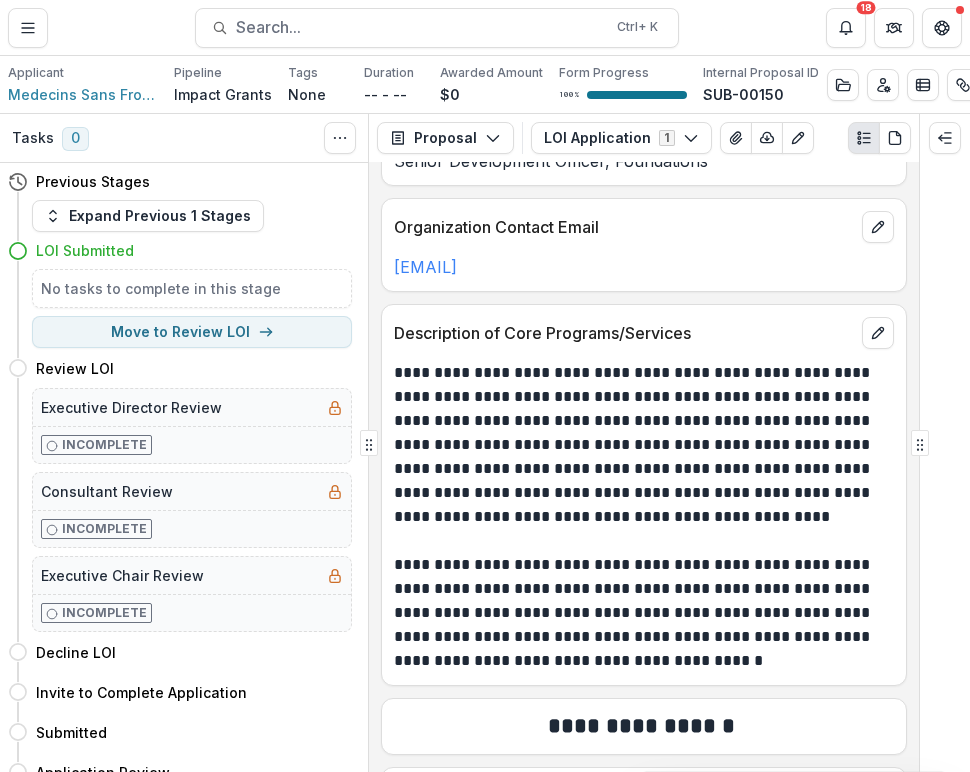 scroll, scrollTop: 880, scrollLeft: 0, axis: vertical 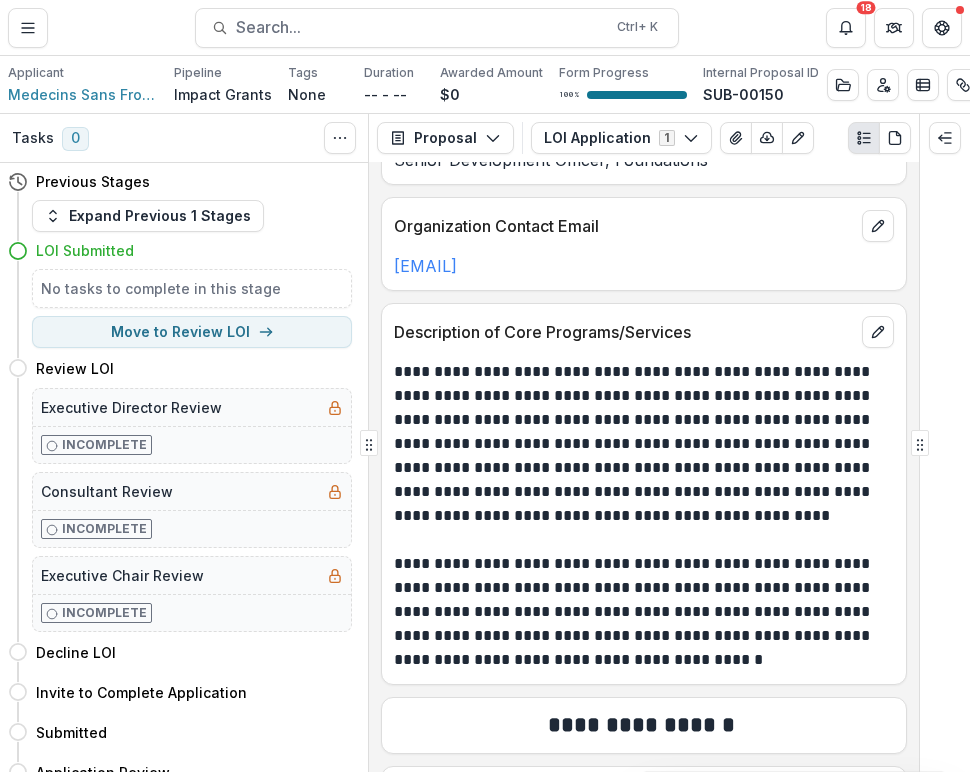 click on "**********" at bounding box center [641, 612] 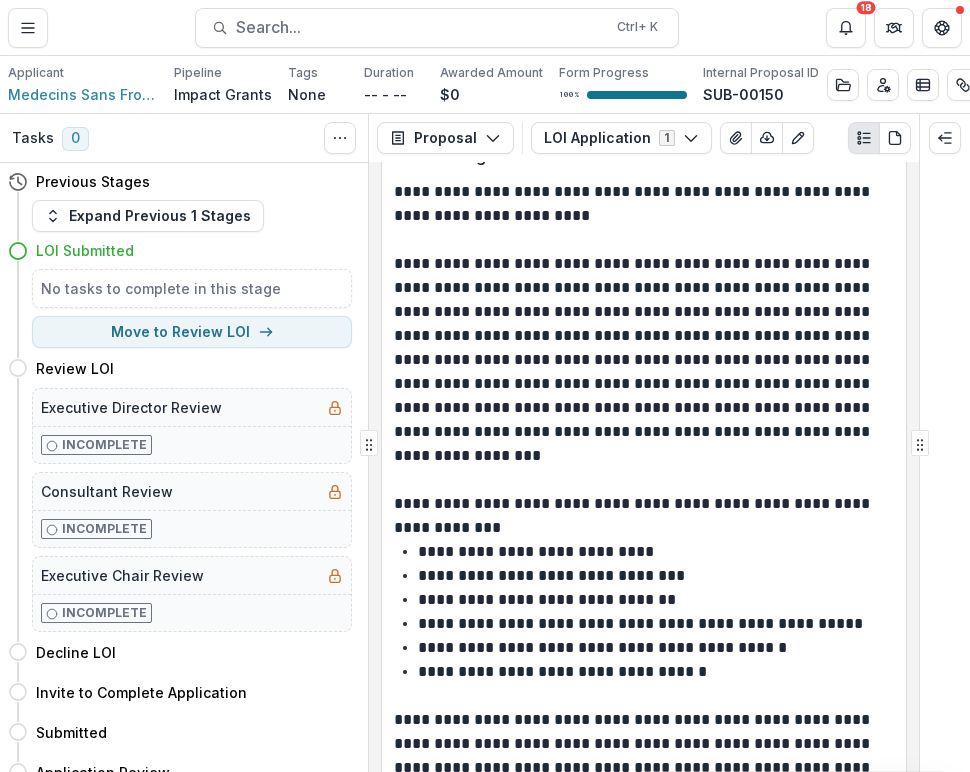 scroll, scrollTop: 5227, scrollLeft: 0, axis: vertical 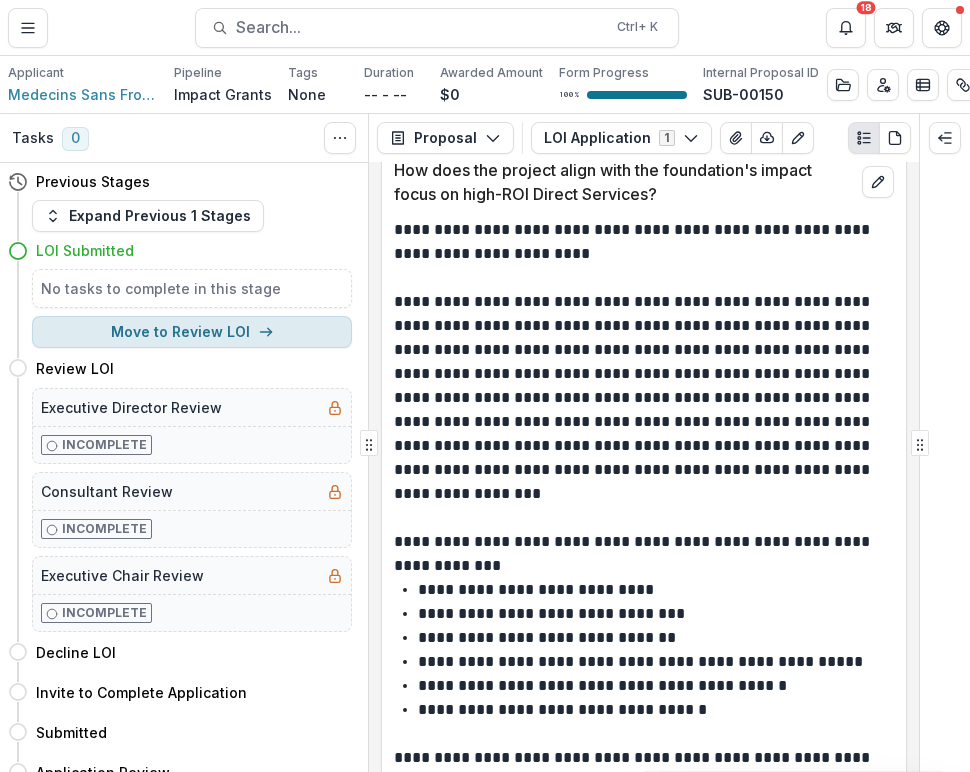 click on "Move to Review LOI" at bounding box center [192, 332] 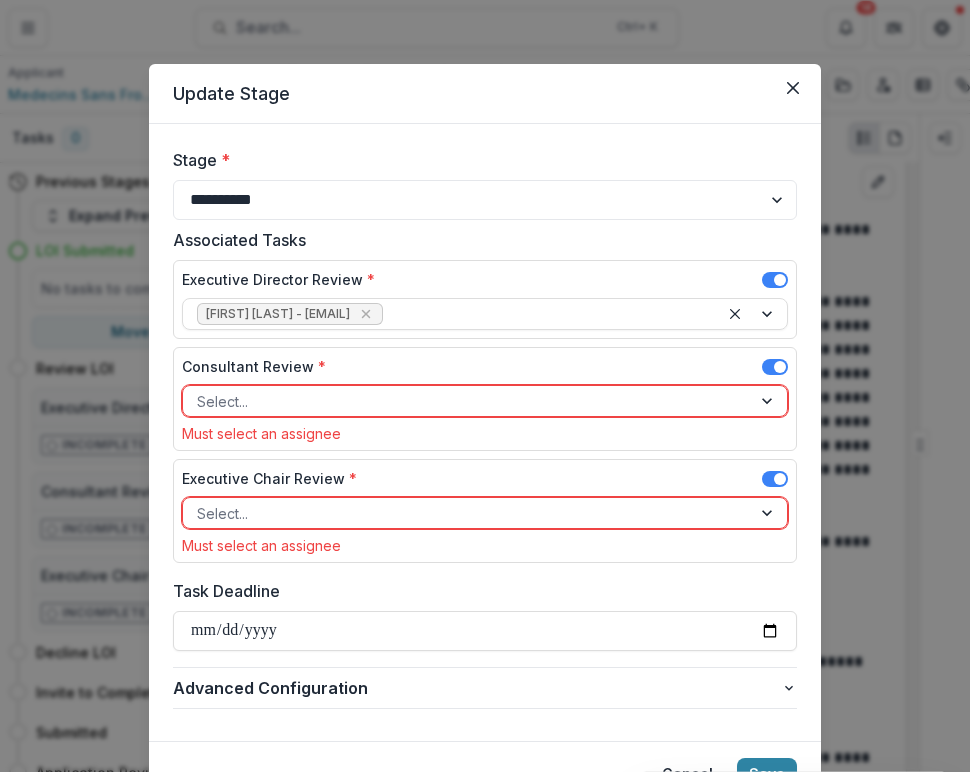 click at bounding box center [467, 401] 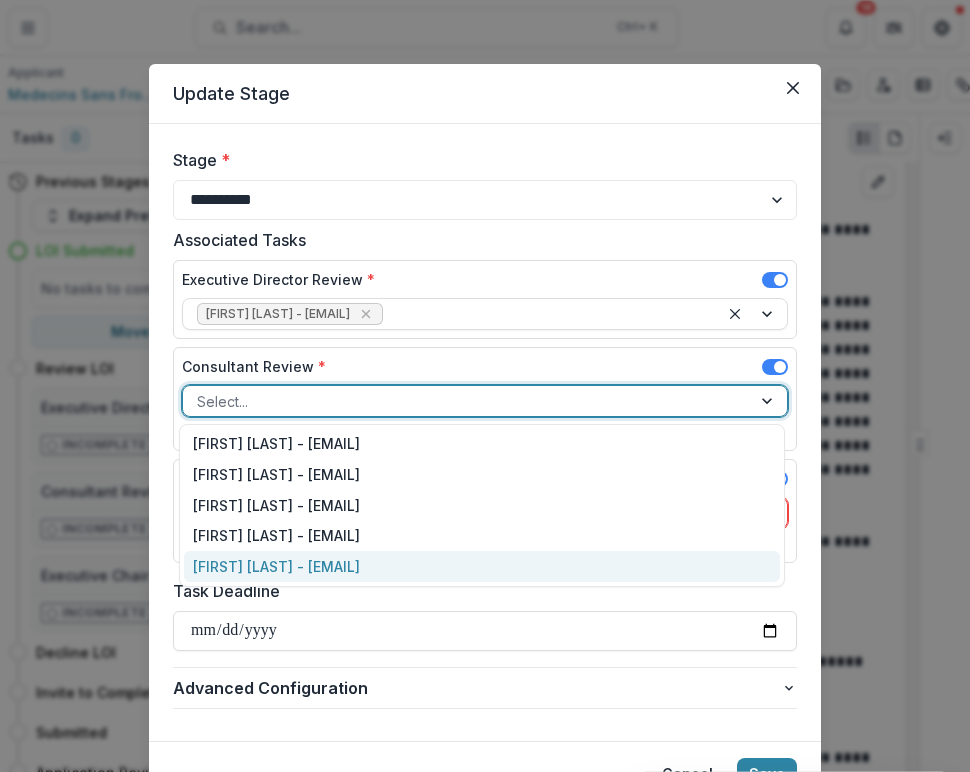 click on "[FIRST] [LAST] - [EMAIL]" at bounding box center (482, 566) 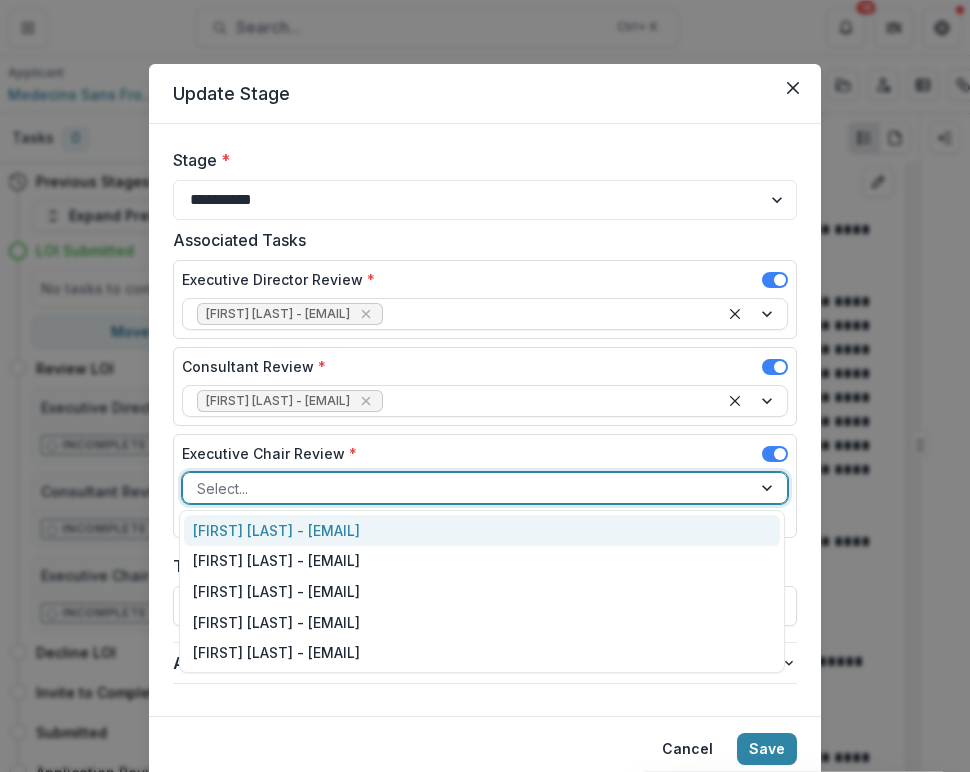 click at bounding box center [467, 488] 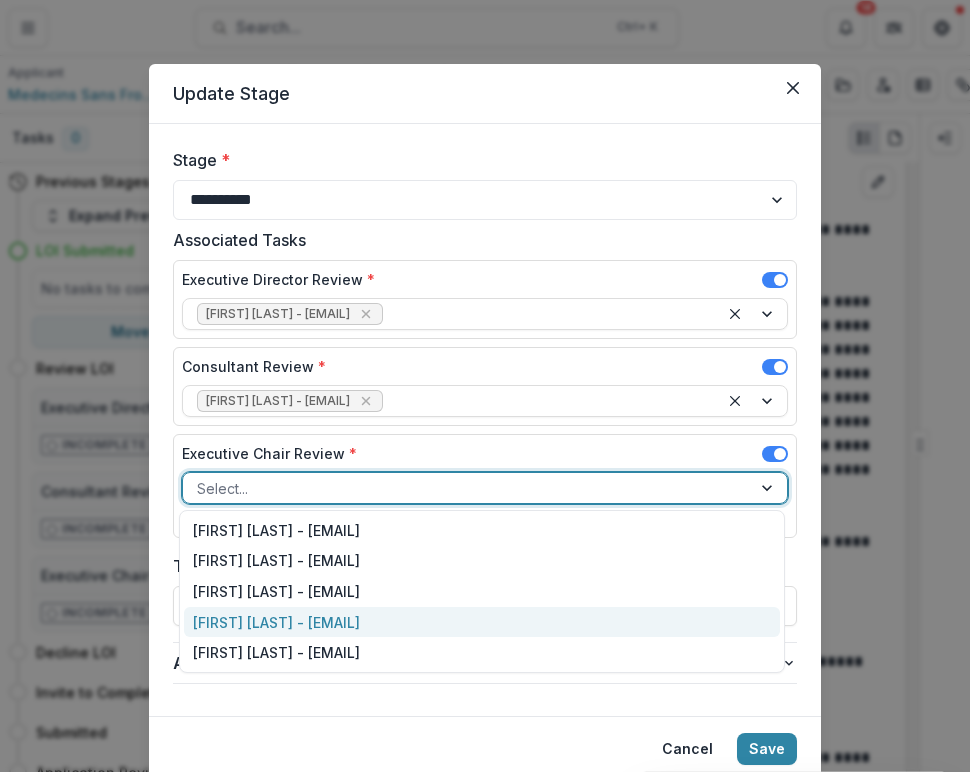 click on "[FIRST] [LAST] - [EMAIL]" at bounding box center (482, 622) 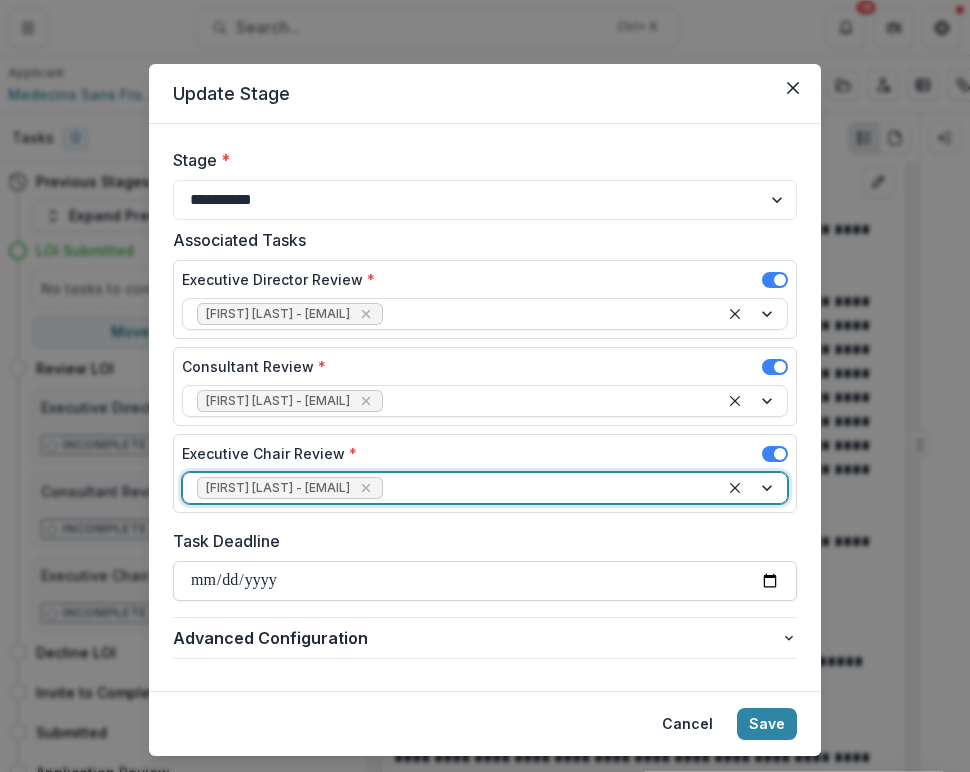 scroll, scrollTop: 44, scrollLeft: 0, axis: vertical 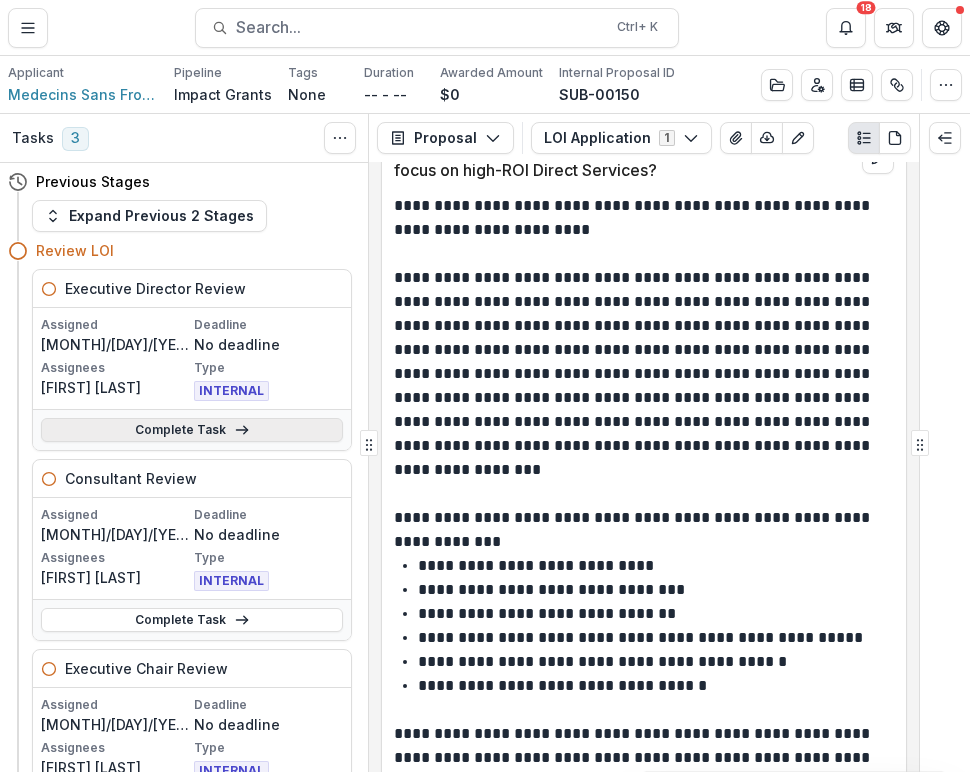 click on "Complete Task" at bounding box center (192, 430) 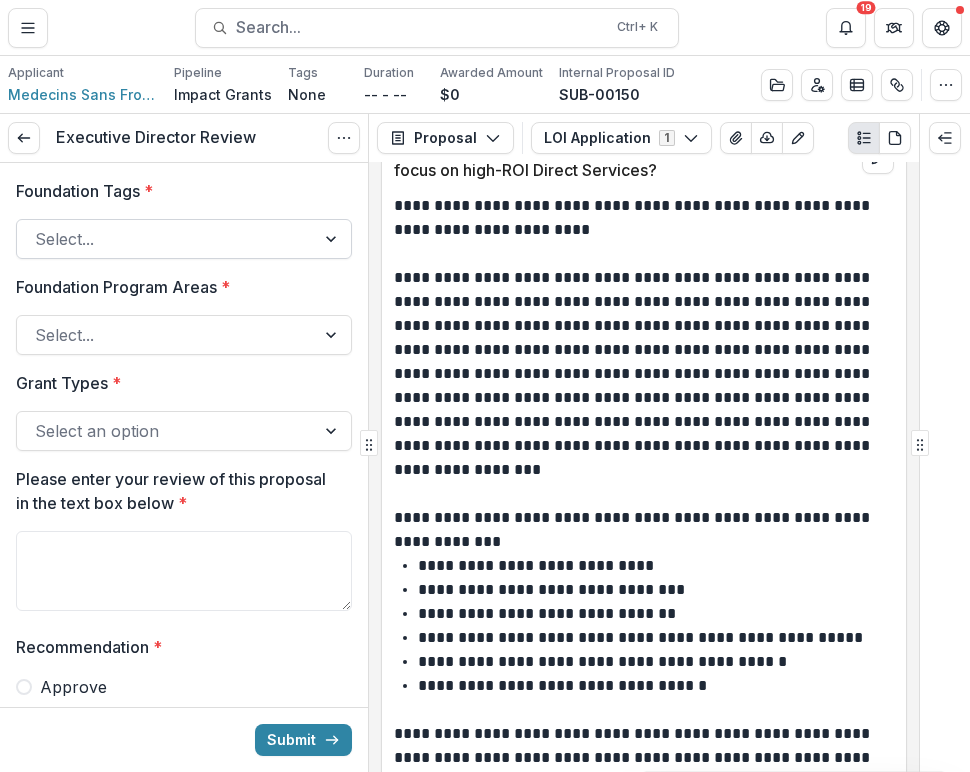 click at bounding box center (333, 239) 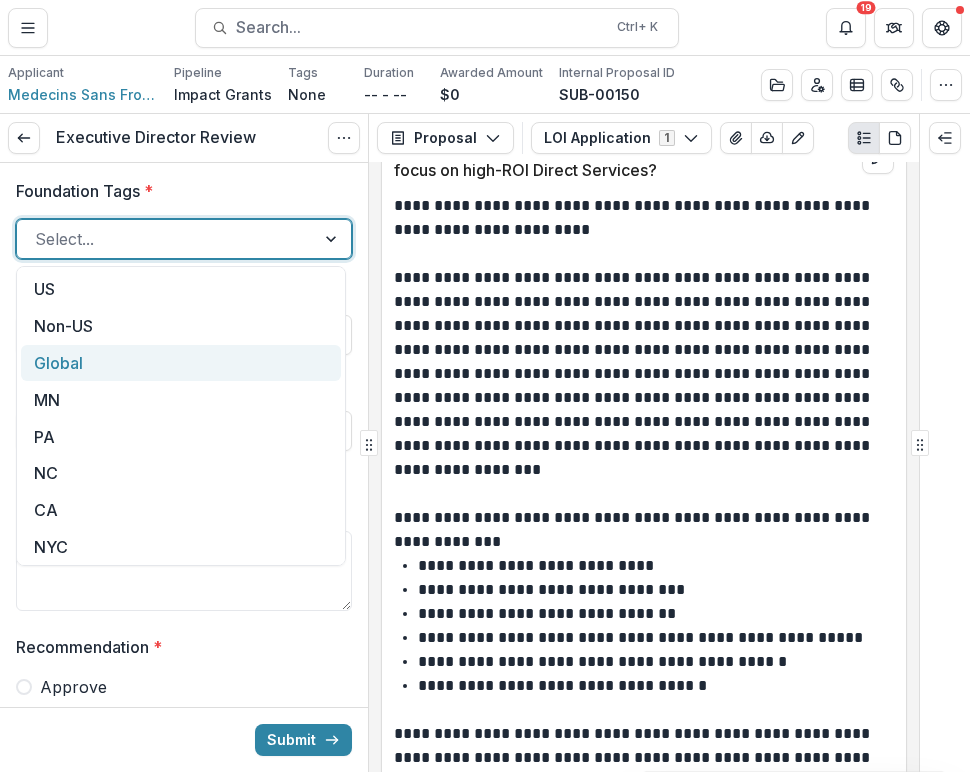 click on "Global" at bounding box center [181, 363] 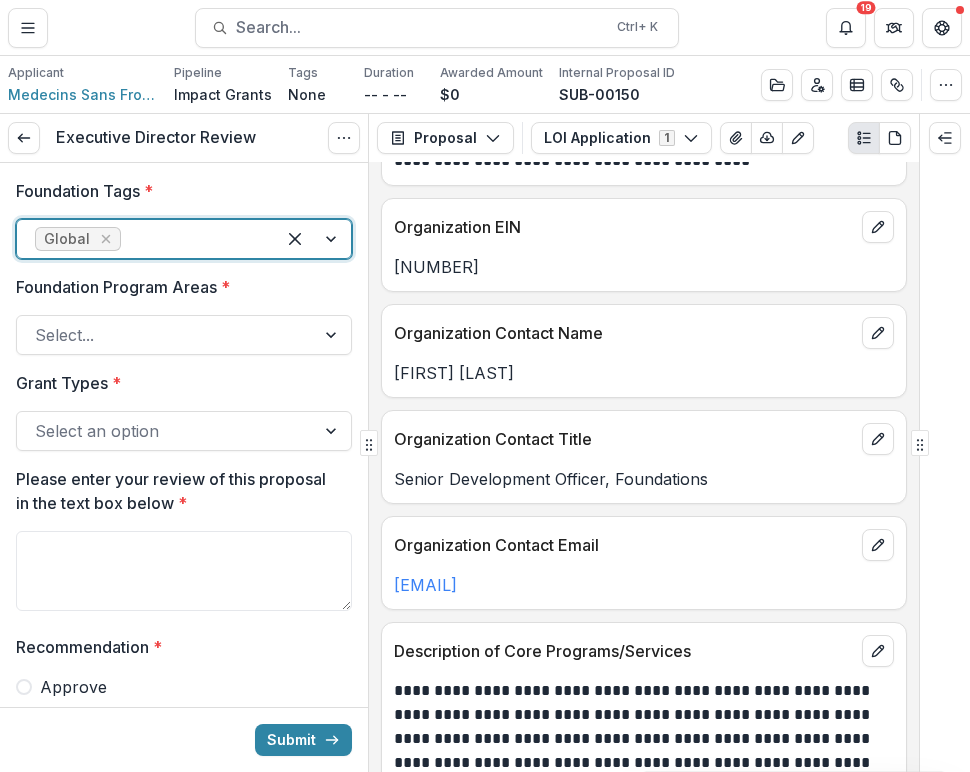 scroll, scrollTop: 0, scrollLeft: 0, axis: both 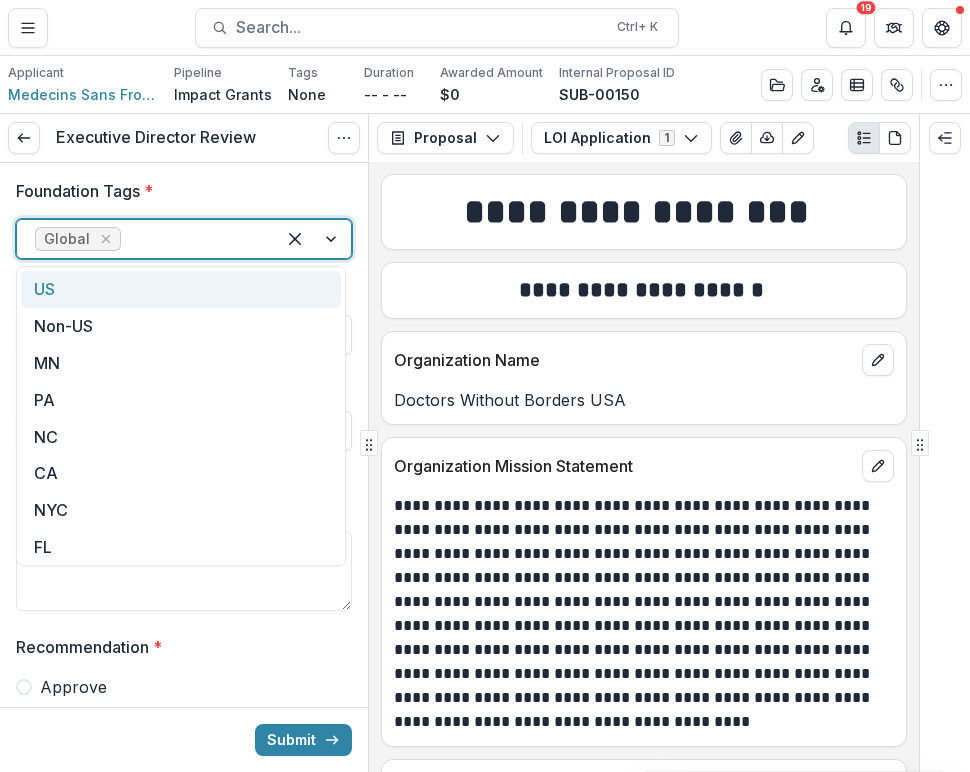 click at bounding box center (313, 239) 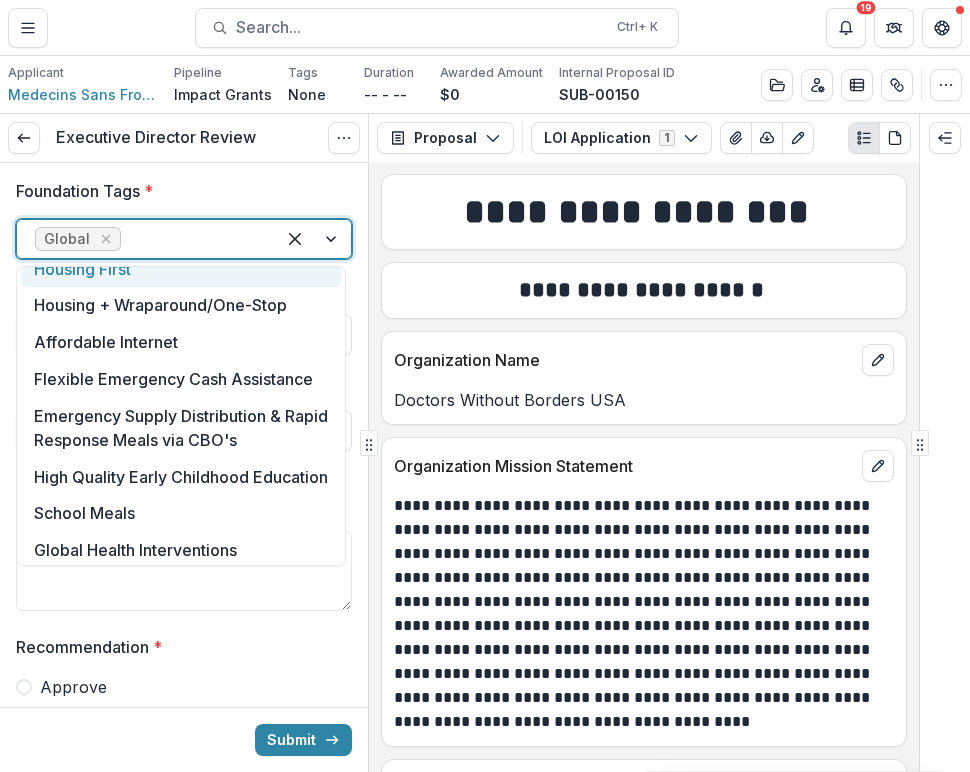 scroll, scrollTop: 319, scrollLeft: 0, axis: vertical 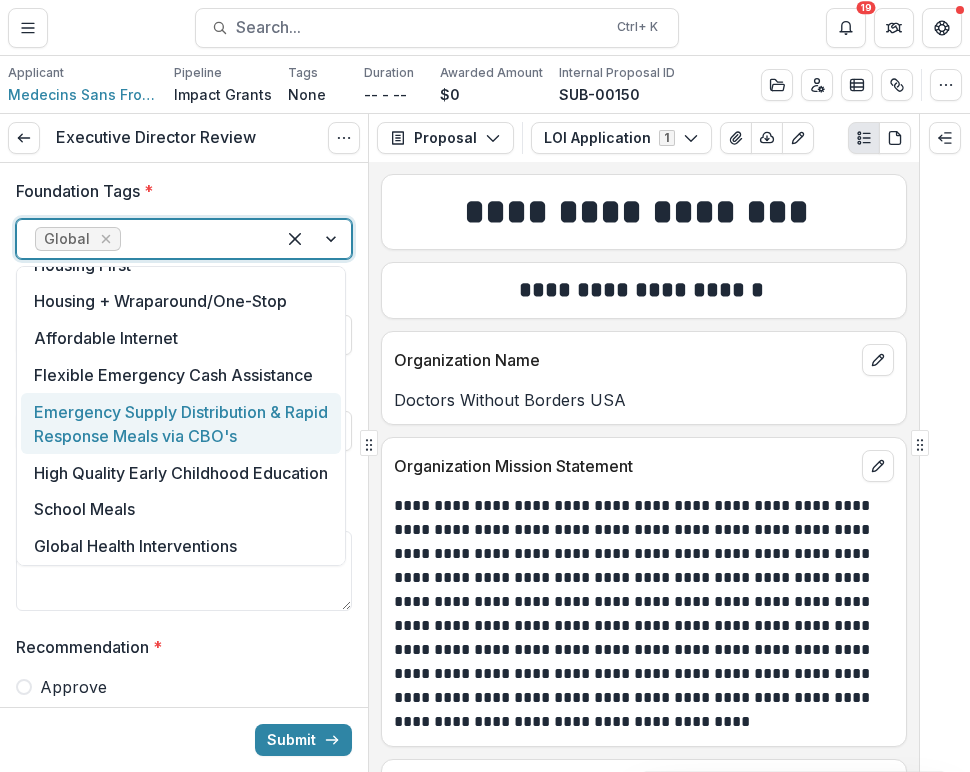 click on "Emergency Supply Distribution & Rapid Response Meals via CBO's" at bounding box center (181, 423) 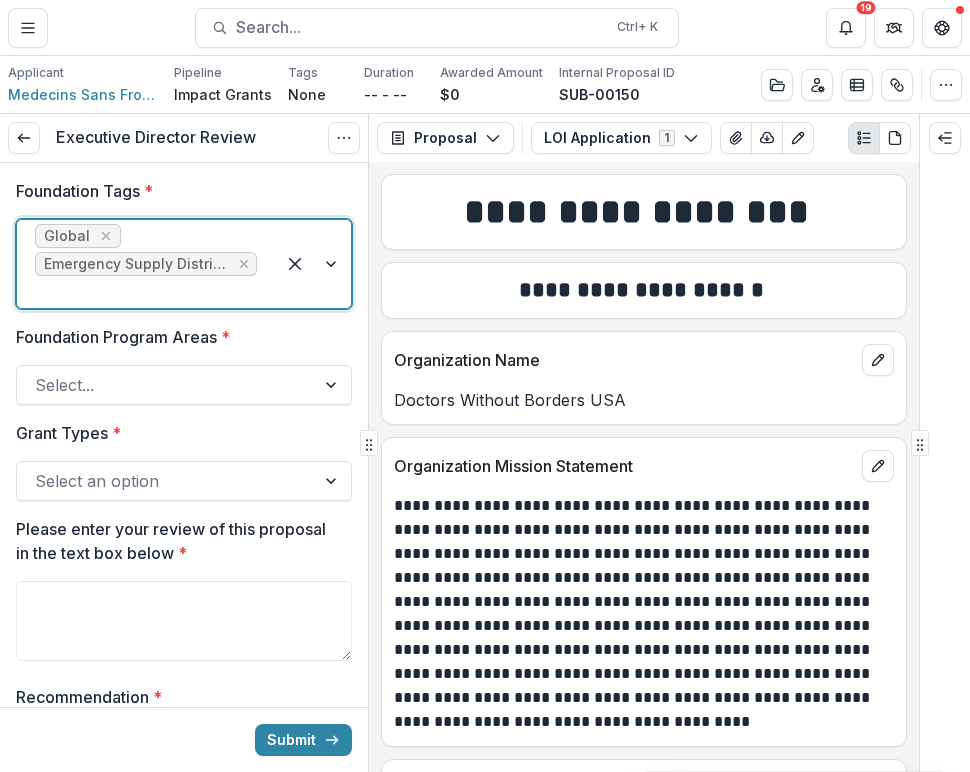 click at bounding box center (313, 264) 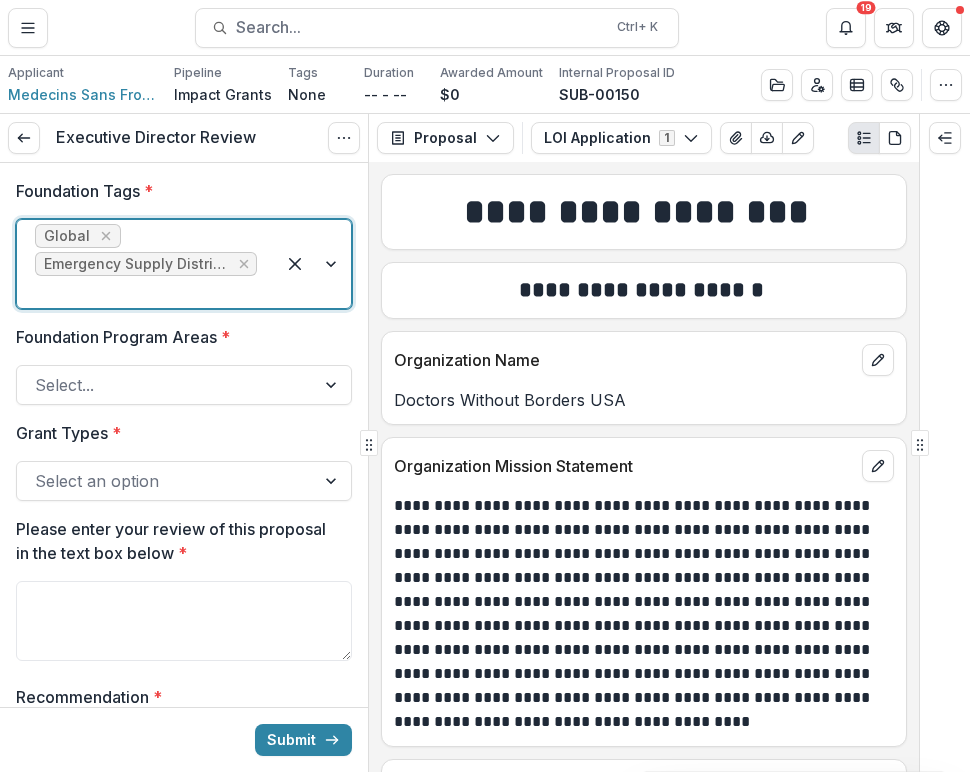 click on "Severe Acute Malnutrition" at bounding box center (485, 946) 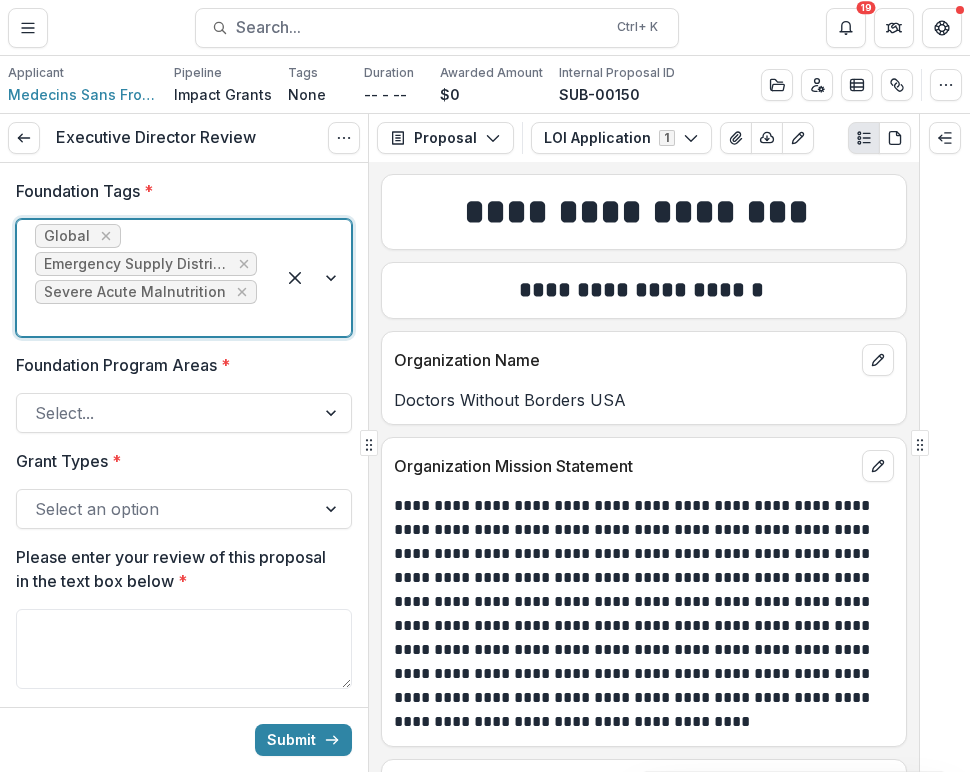 click at bounding box center [313, 278] 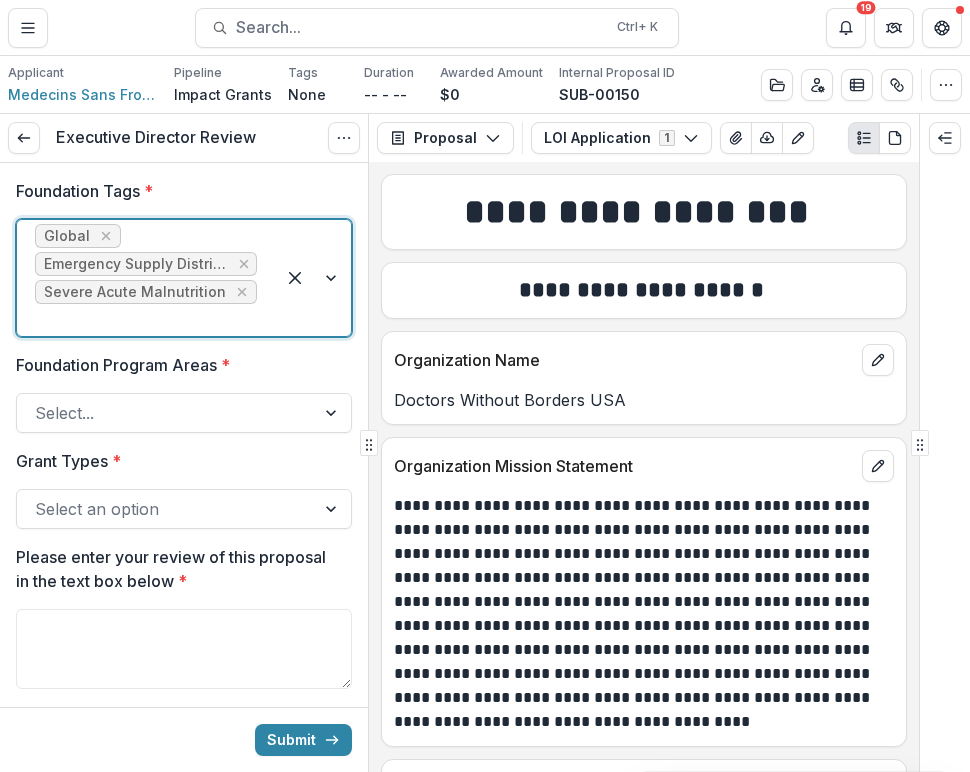 click on "Maternal & Infant Nutrition" at bounding box center [485, 946] 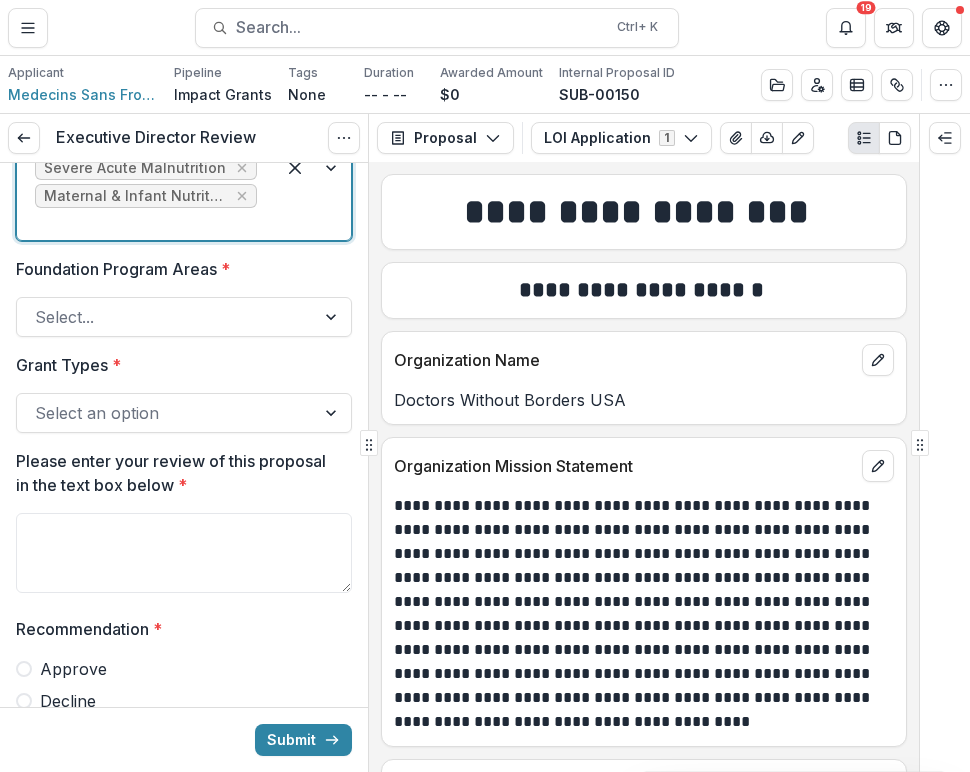 scroll, scrollTop: 127, scrollLeft: 0, axis: vertical 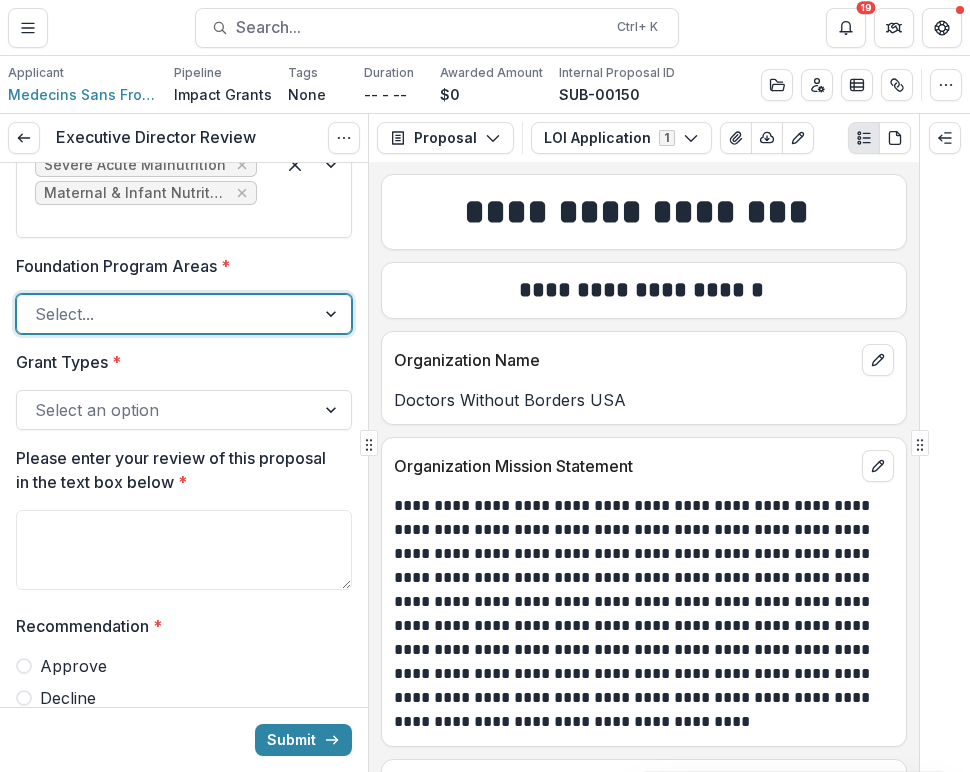click at bounding box center [333, 314] 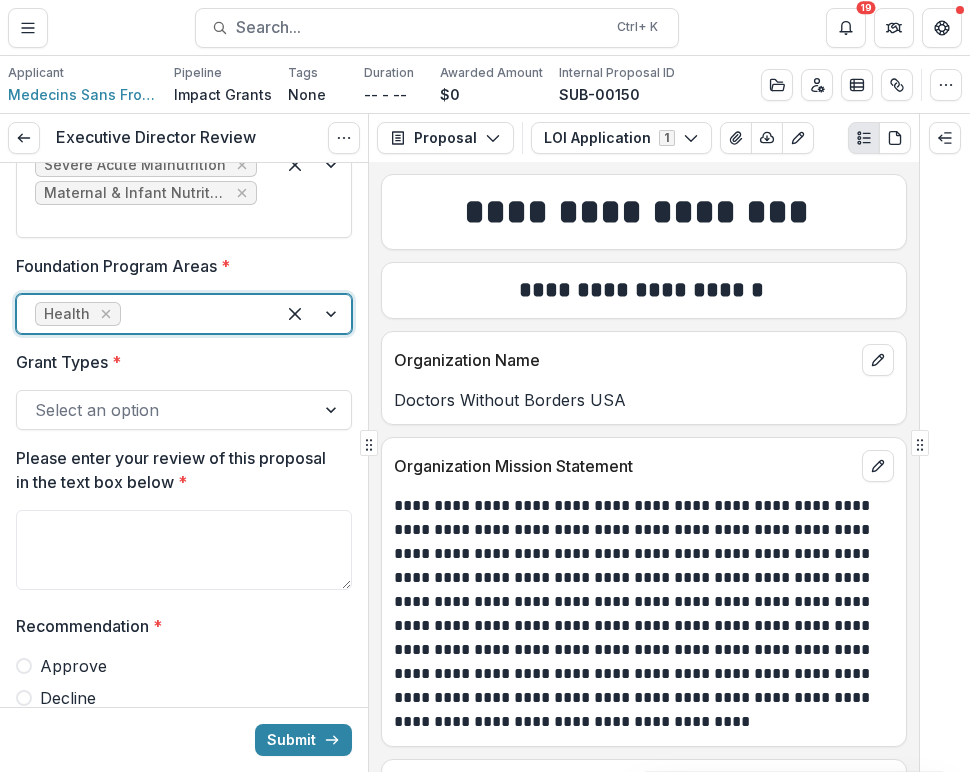 click at bounding box center [313, 314] 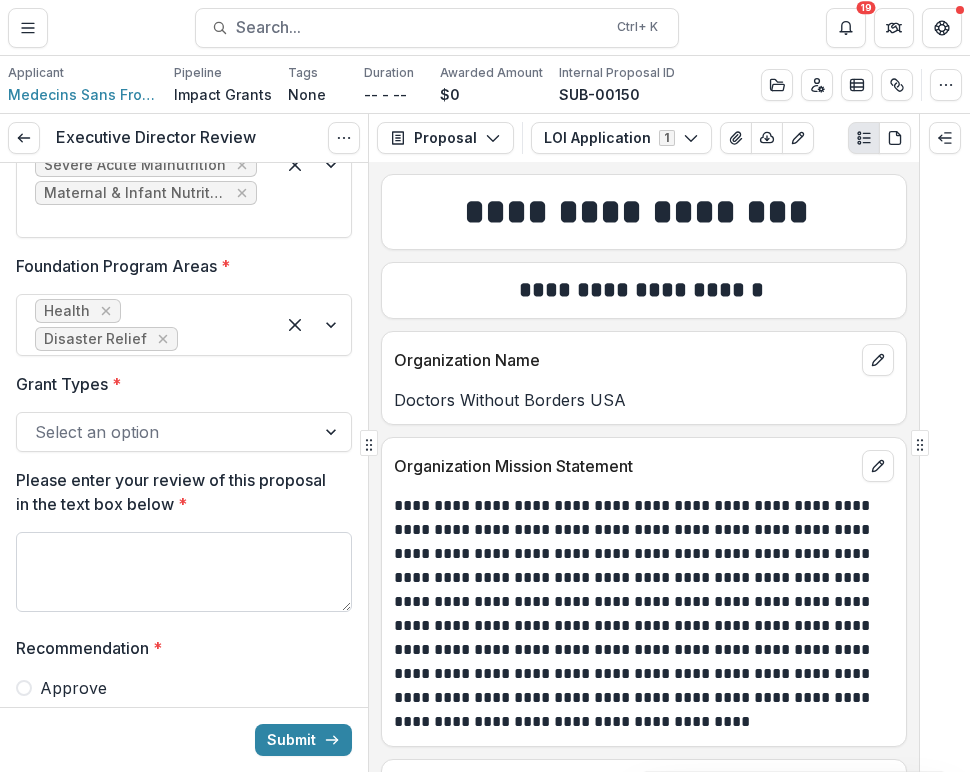 click on "Please enter your review of this proposal in the text box below *" at bounding box center (184, 572) 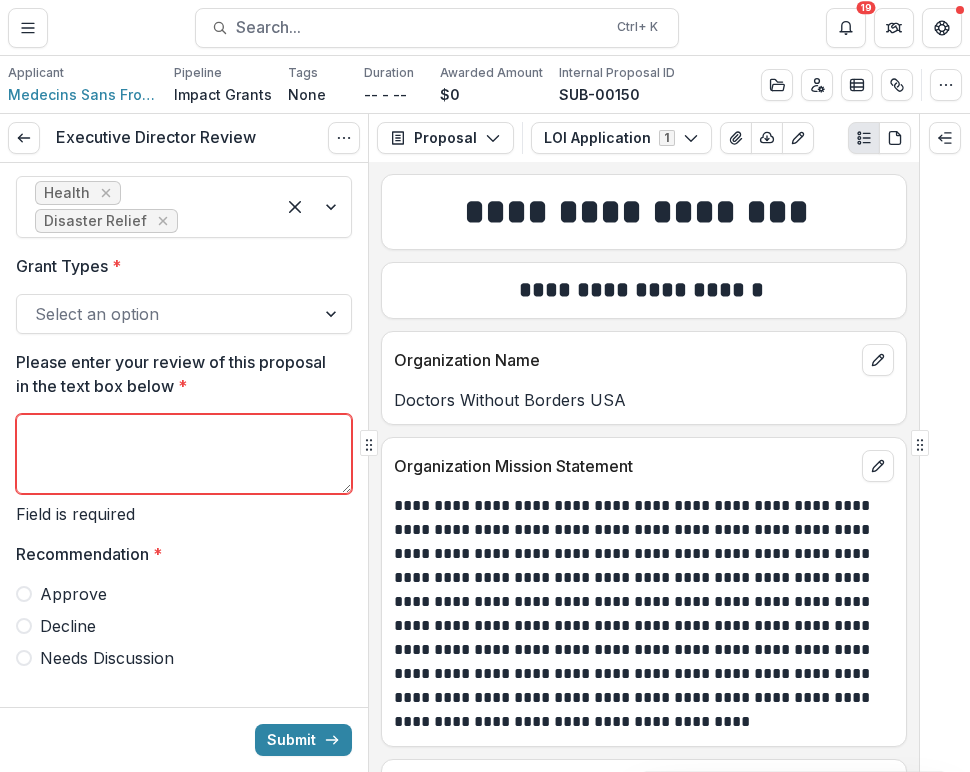 click on "Recommendation * Approve Decline Needs Discussion" at bounding box center [184, 606] 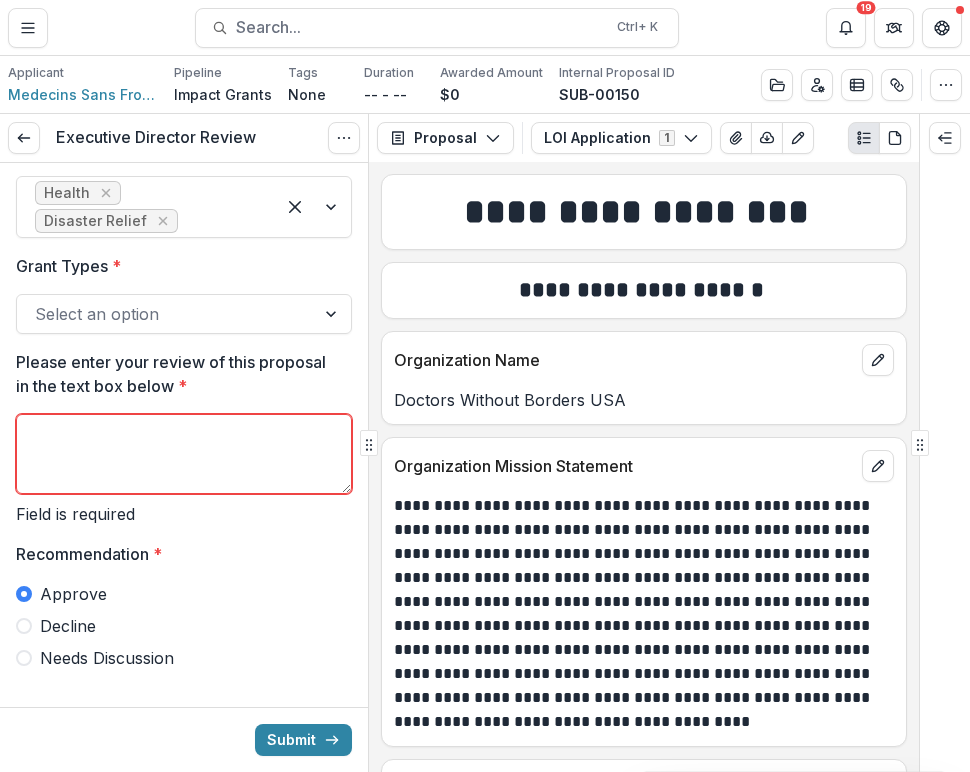 click on "Please enter your review of this proposal in the text box below *" at bounding box center (184, 454) 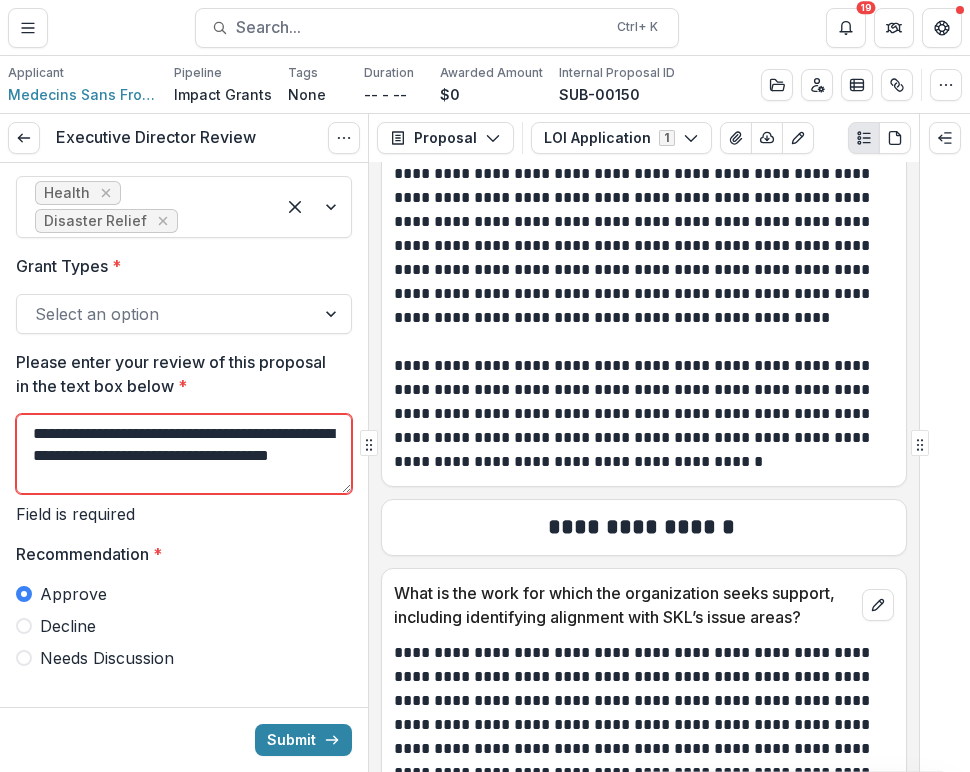 scroll, scrollTop: 1079, scrollLeft: 0, axis: vertical 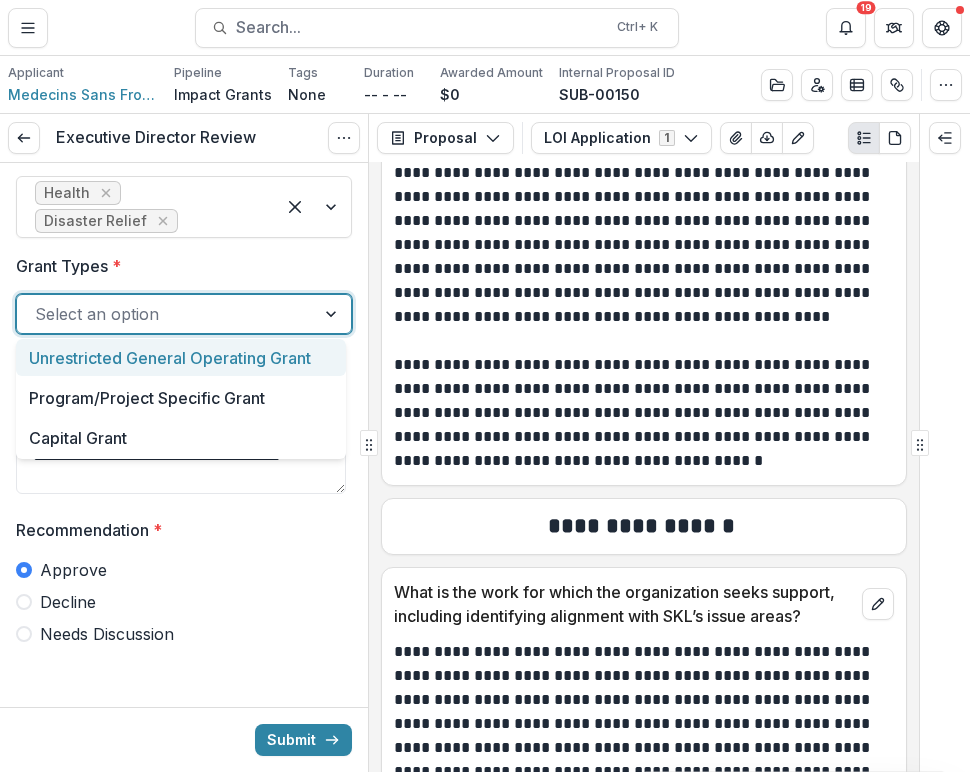 click at bounding box center [333, 314] 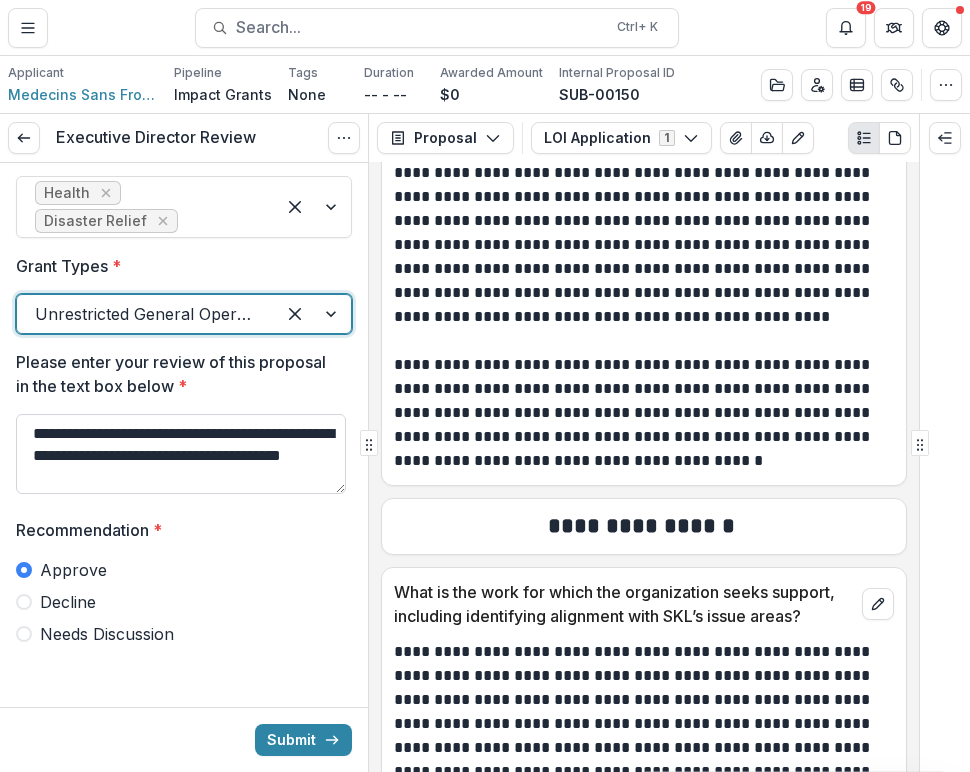 scroll, scrollTop: 34, scrollLeft: 0, axis: vertical 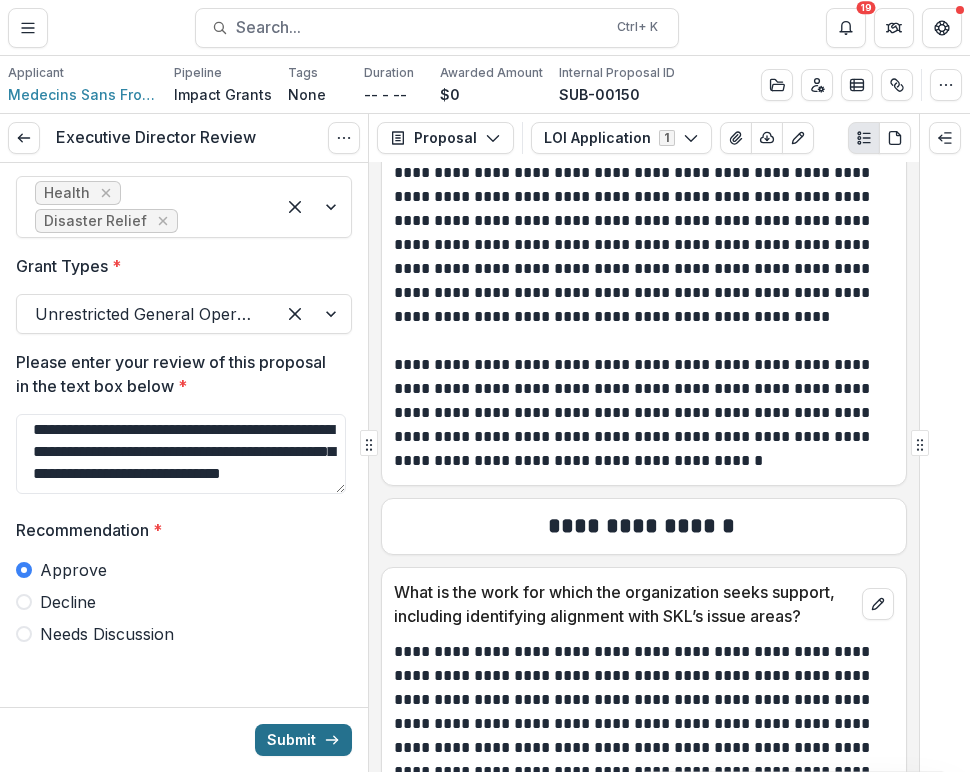 type on "**********" 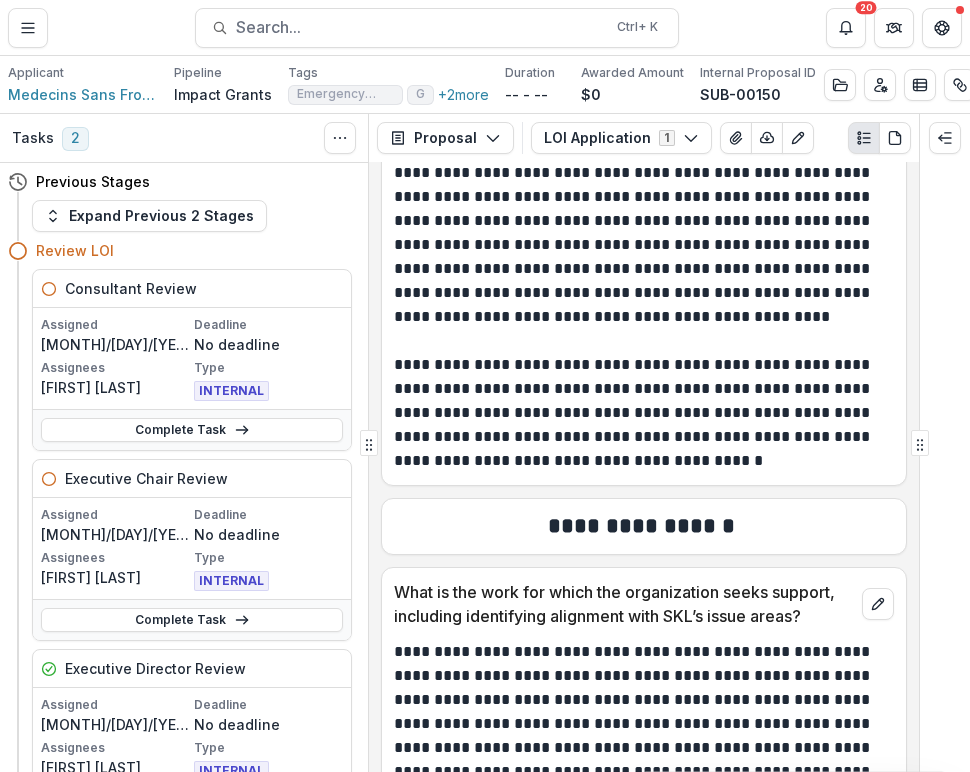 click on "**********" at bounding box center [641, 413] 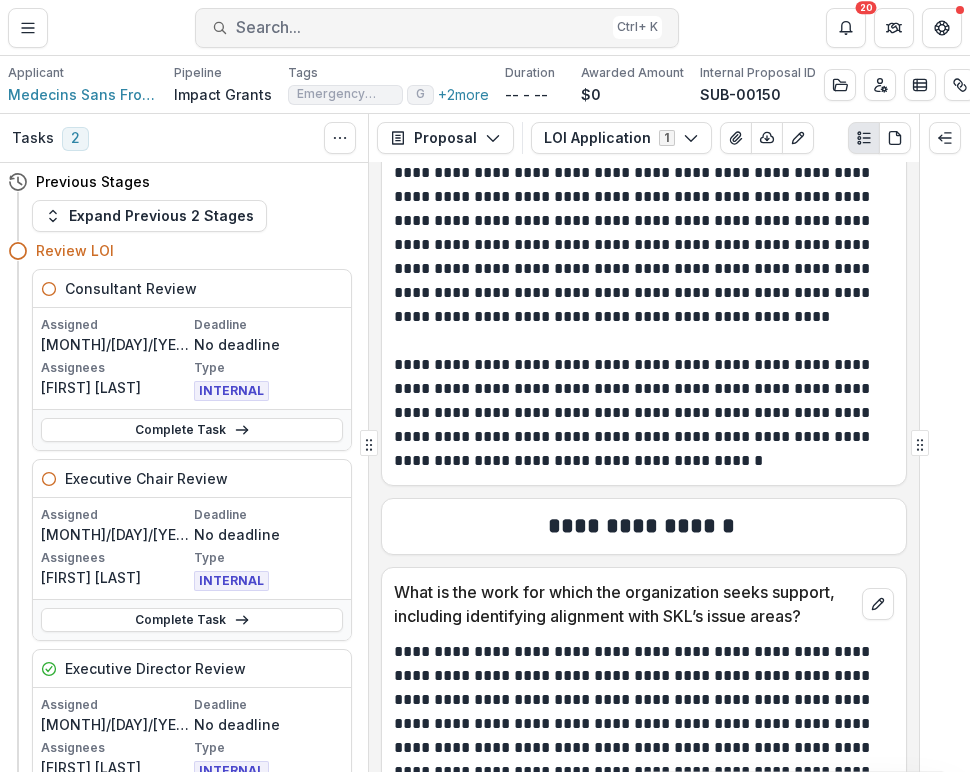 click on "Search..." at bounding box center (420, 27) 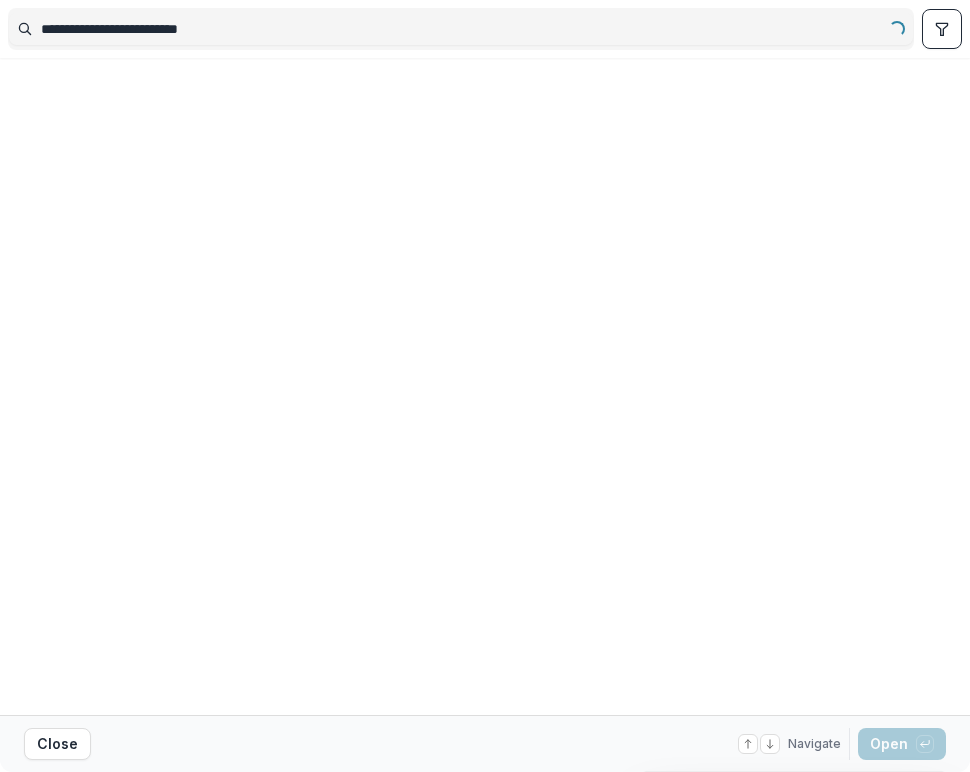 drag, startPoint x: 278, startPoint y: 35, endPoint x: 10, endPoint y: 7, distance: 269.4587 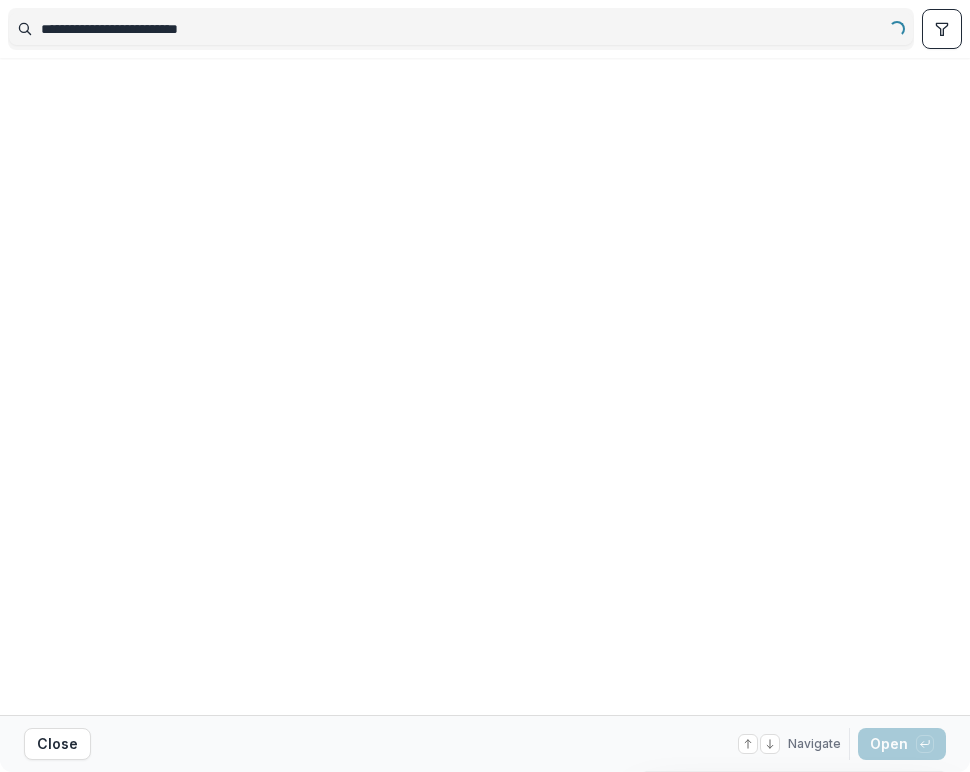 click on "**********" at bounding box center [485, 29] 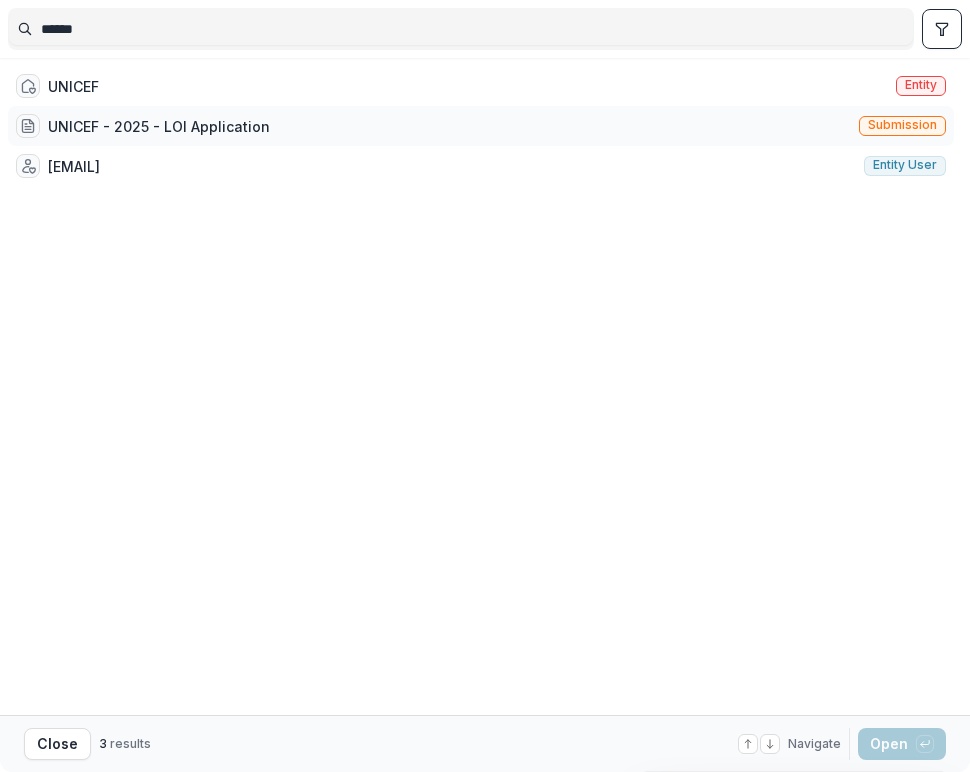 type on "******" 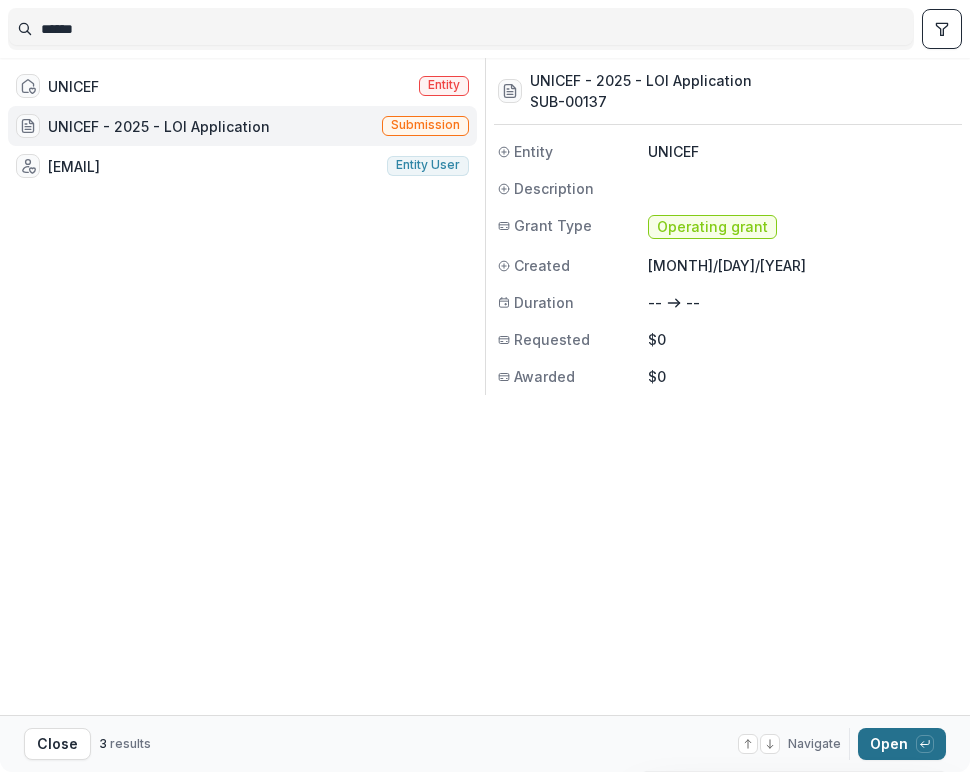 click on "Open with enter key" at bounding box center [902, 744] 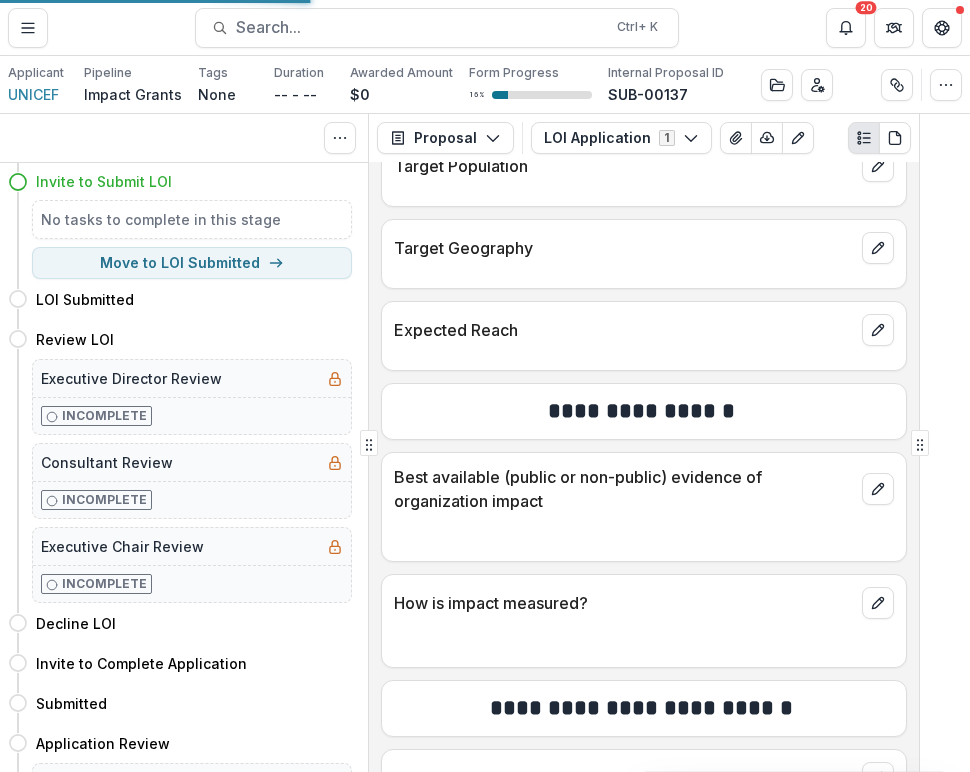 scroll, scrollTop: 1263, scrollLeft: 0, axis: vertical 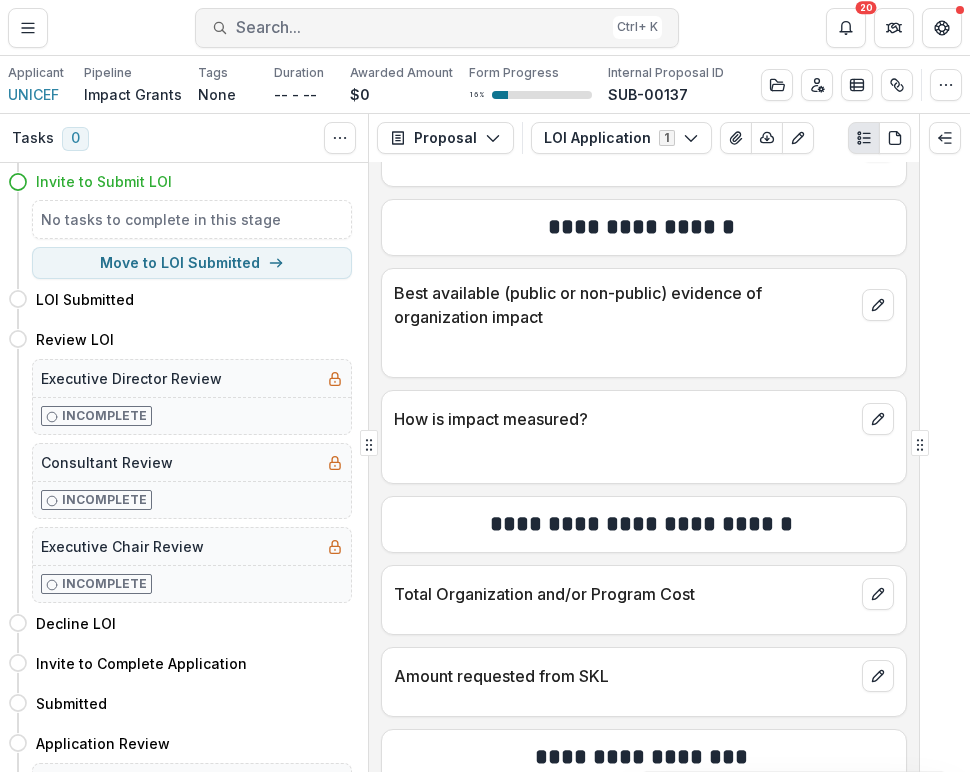 click on "Search... Ctrl  + K" at bounding box center [437, 28] 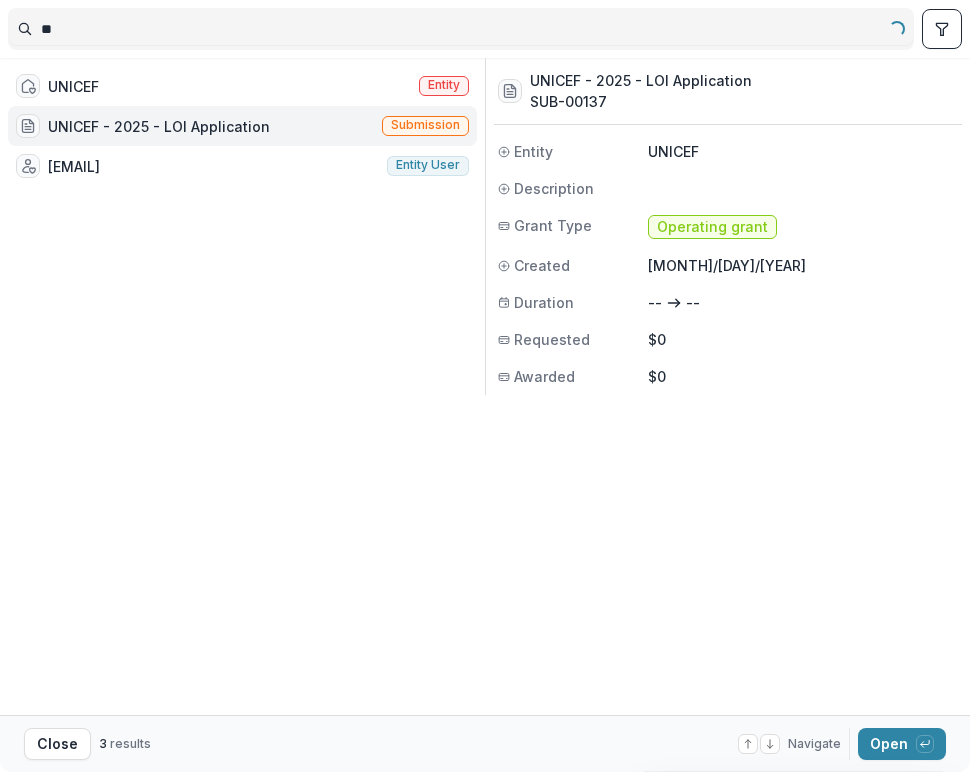 type on "*" 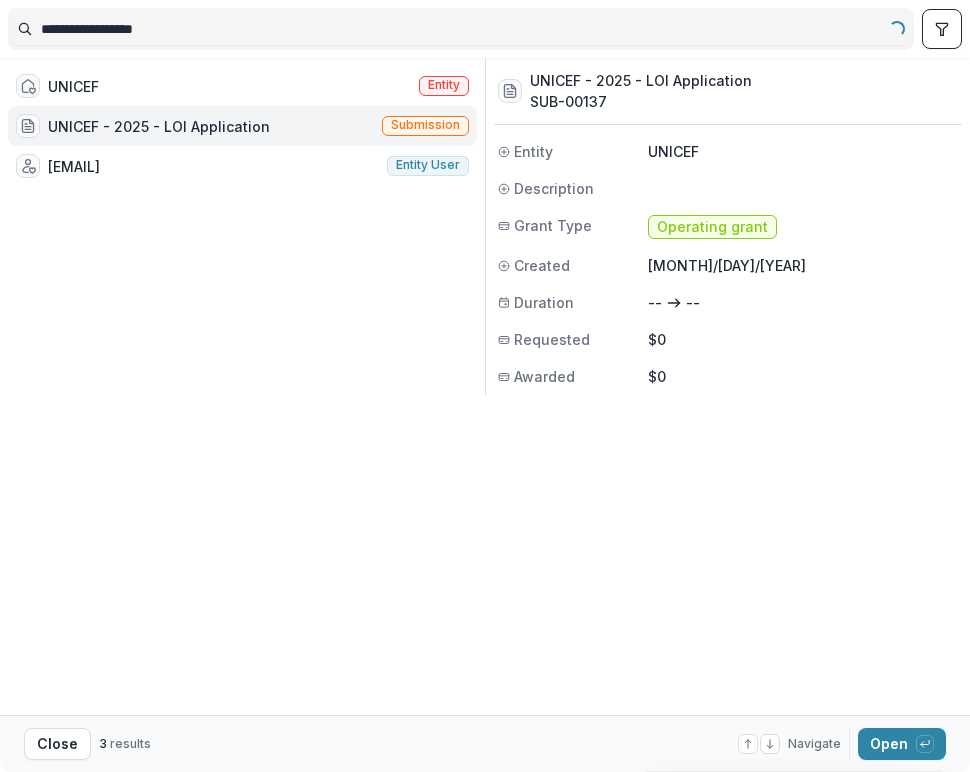 type on "**********" 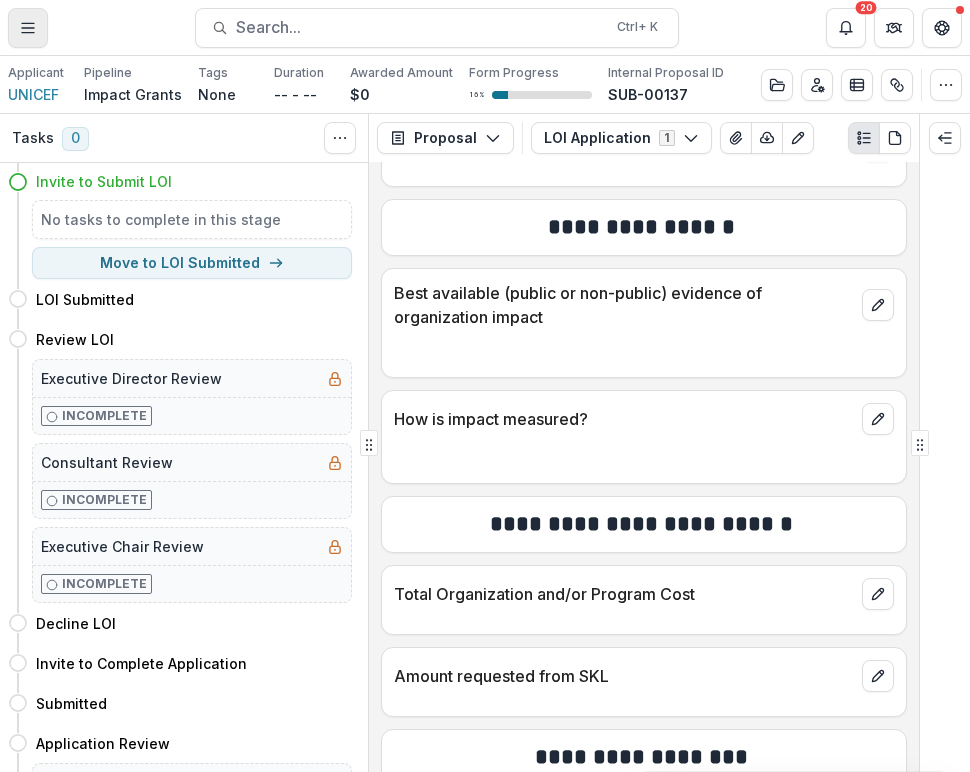 click at bounding box center [28, 28] 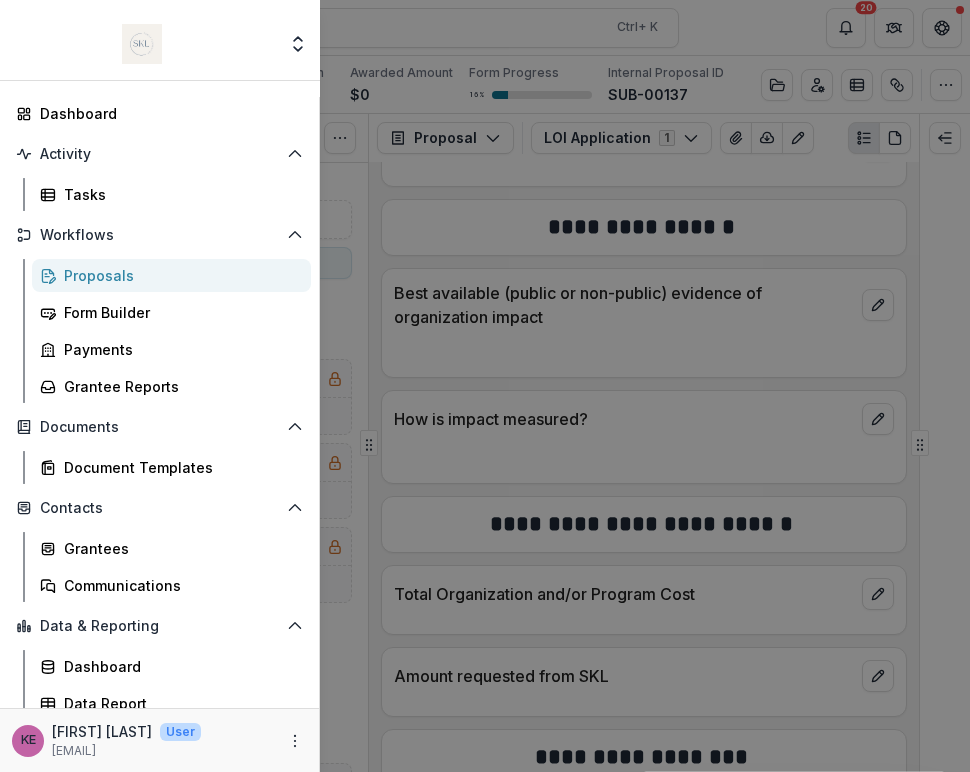 click on "Proposals" at bounding box center (179, 275) 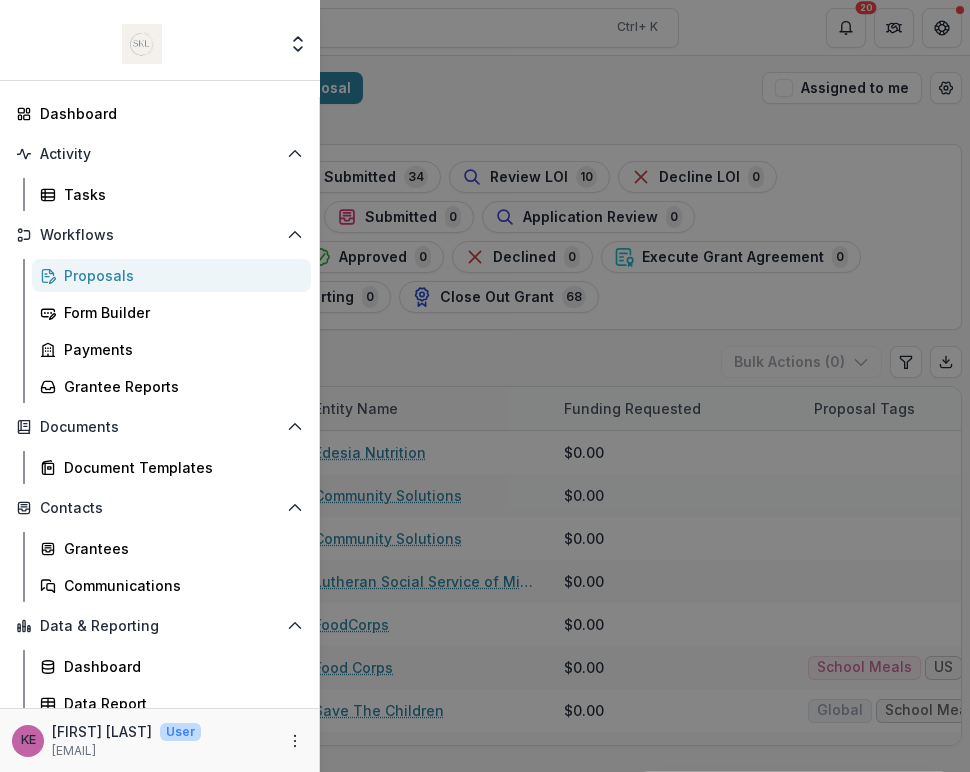 click on "Team Settings Admin Settings Dashboard Activity Tasks Workflows Proposals Form Builder Payments Grantee Reports Documents Document Templates Contacts Grantees Communications Data & Reporting Dashboard Data Report KE [FIRST] [LAST] User [EMAIL]" at bounding box center [485, 386] 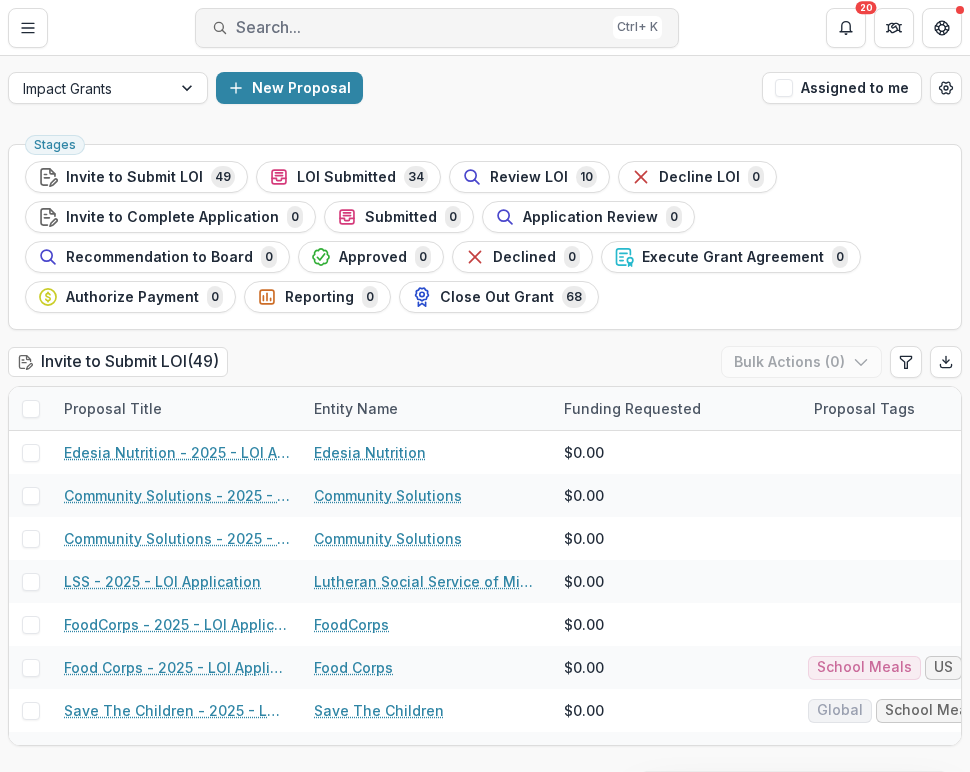 click on "Search..." at bounding box center (420, 27) 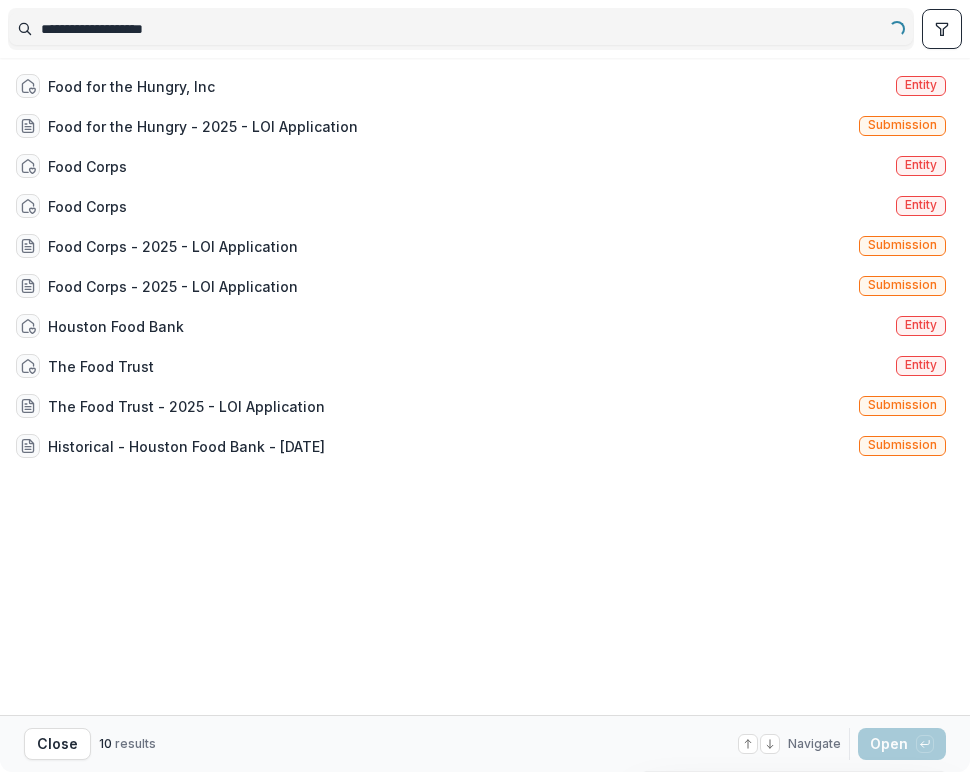 type on "**********" 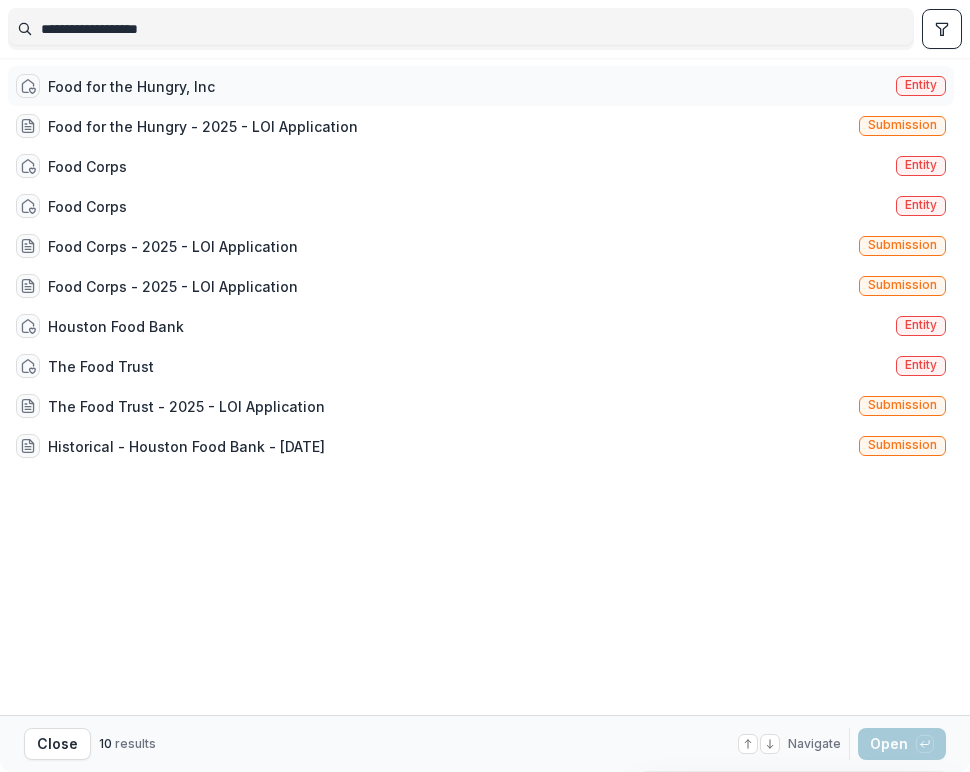click on "Food for the Hungry, Inc" at bounding box center (131, 86) 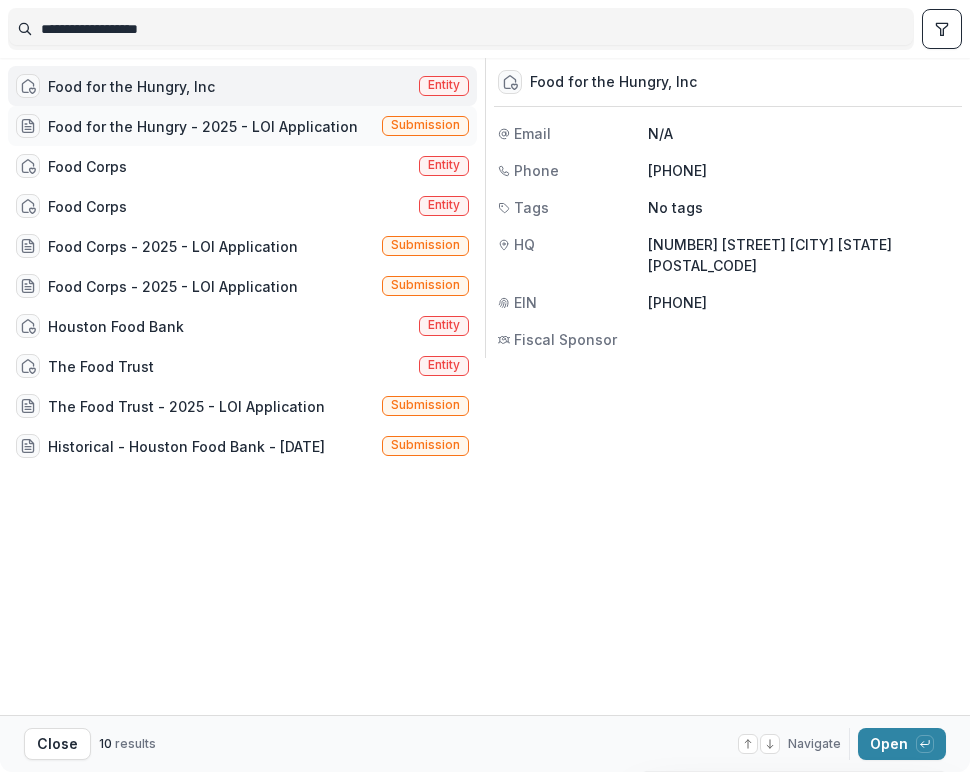 click on "Food for the Hungry - 2025 - LOI Application" at bounding box center (203, 126) 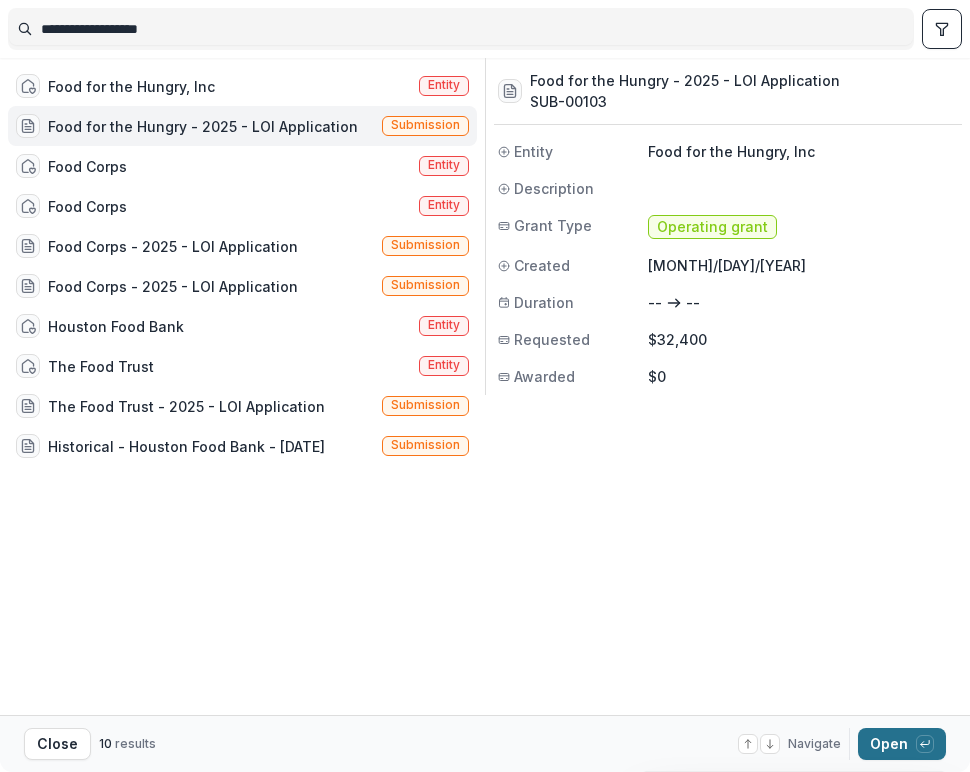 click on "Open with enter key" at bounding box center (902, 744) 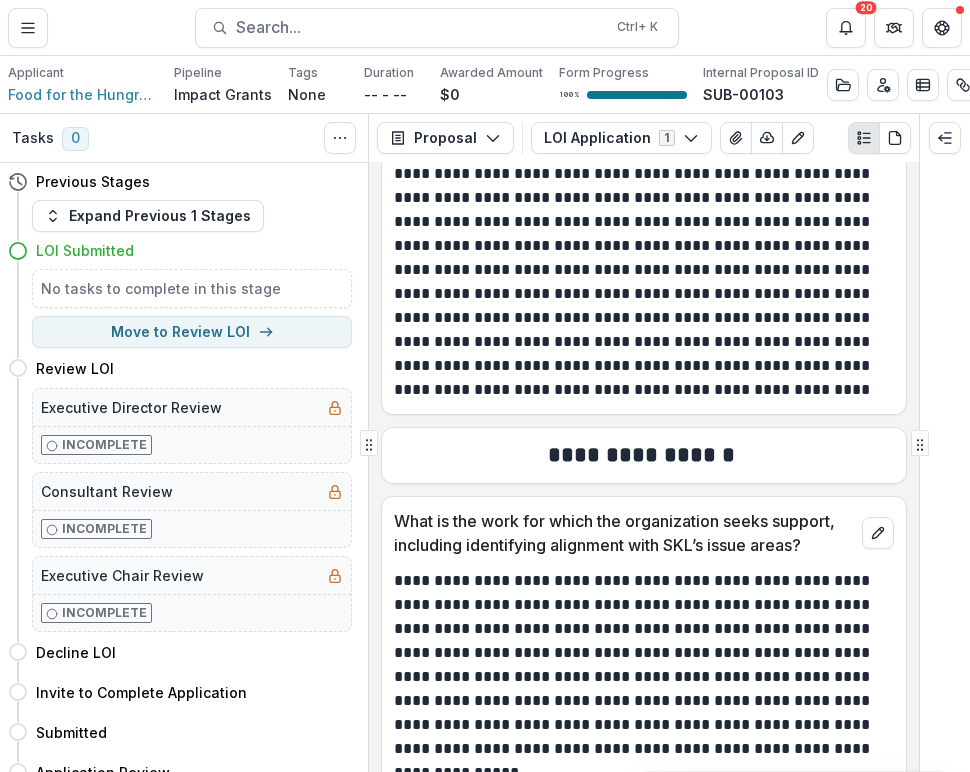 scroll, scrollTop: 1058, scrollLeft: 0, axis: vertical 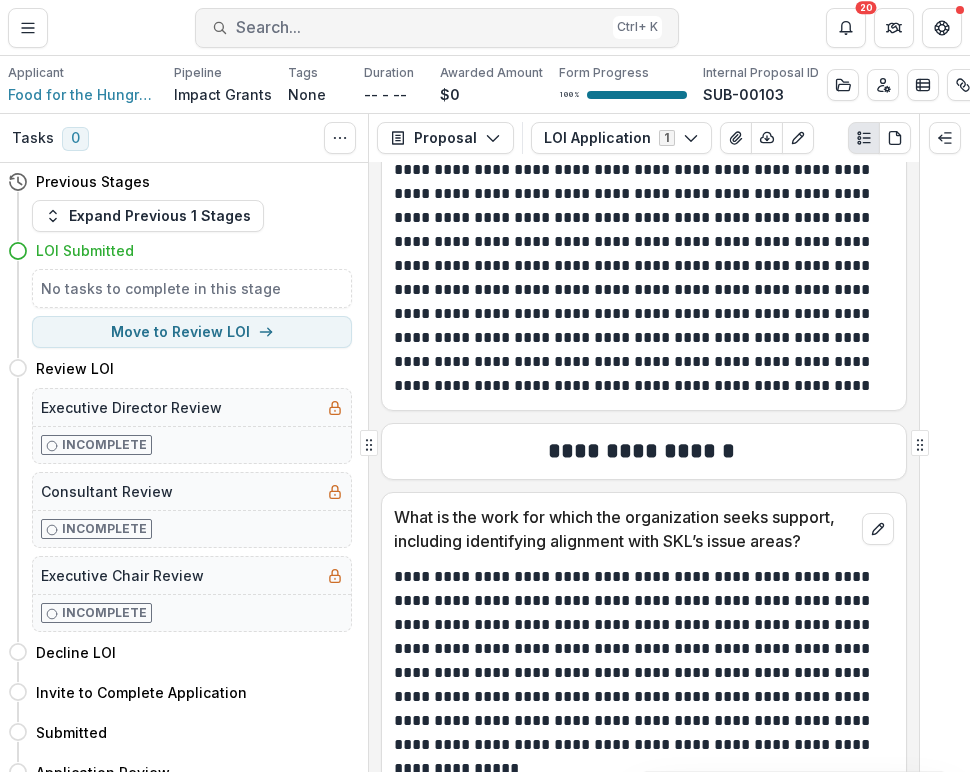 click on "Search..." at bounding box center [420, 27] 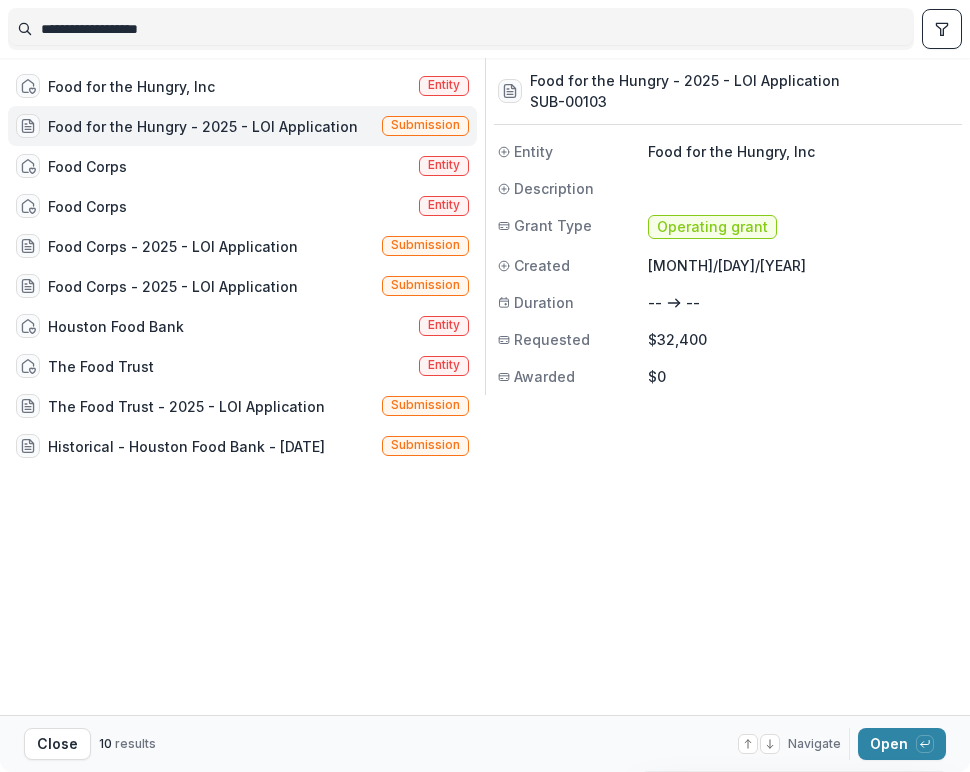 drag, startPoint x: 290, startPoint y: 33, endPoint x: -99, endPoint y: 37, distance: 389.02057 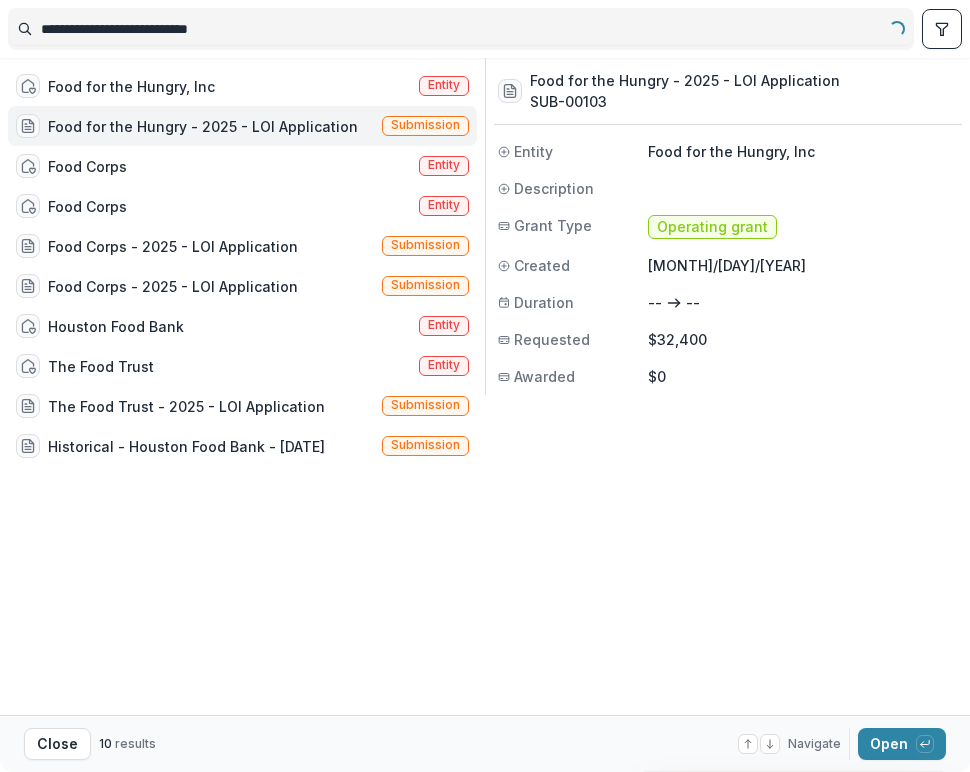 type on "**********" 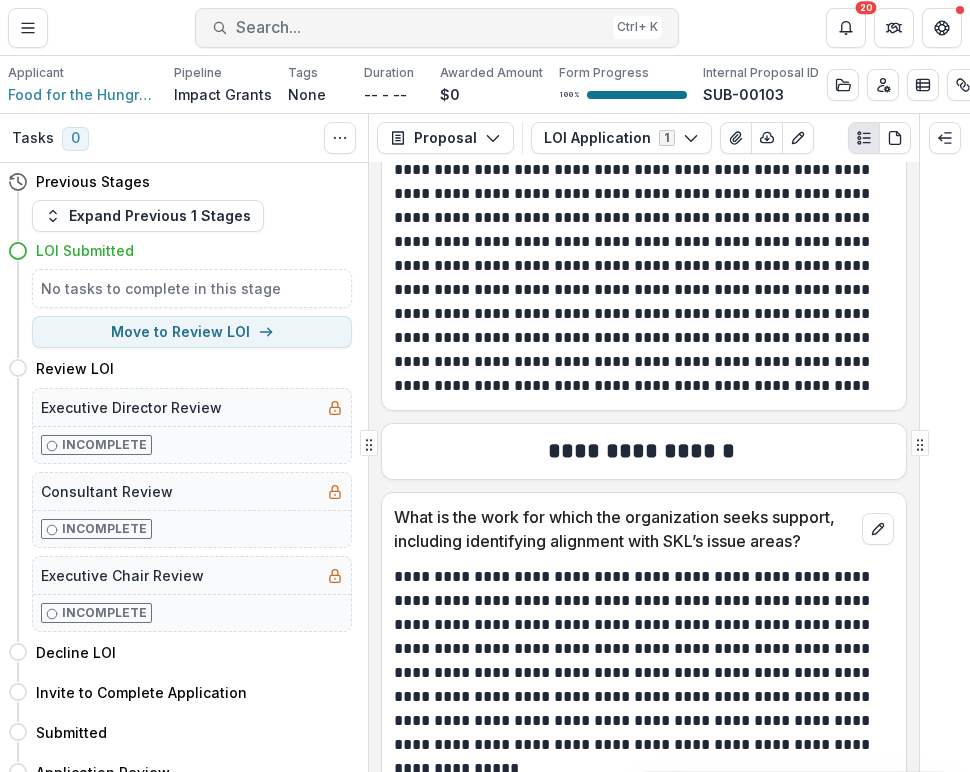 click on "Search... Ctrl  + K" at bounding box center [437, 28] 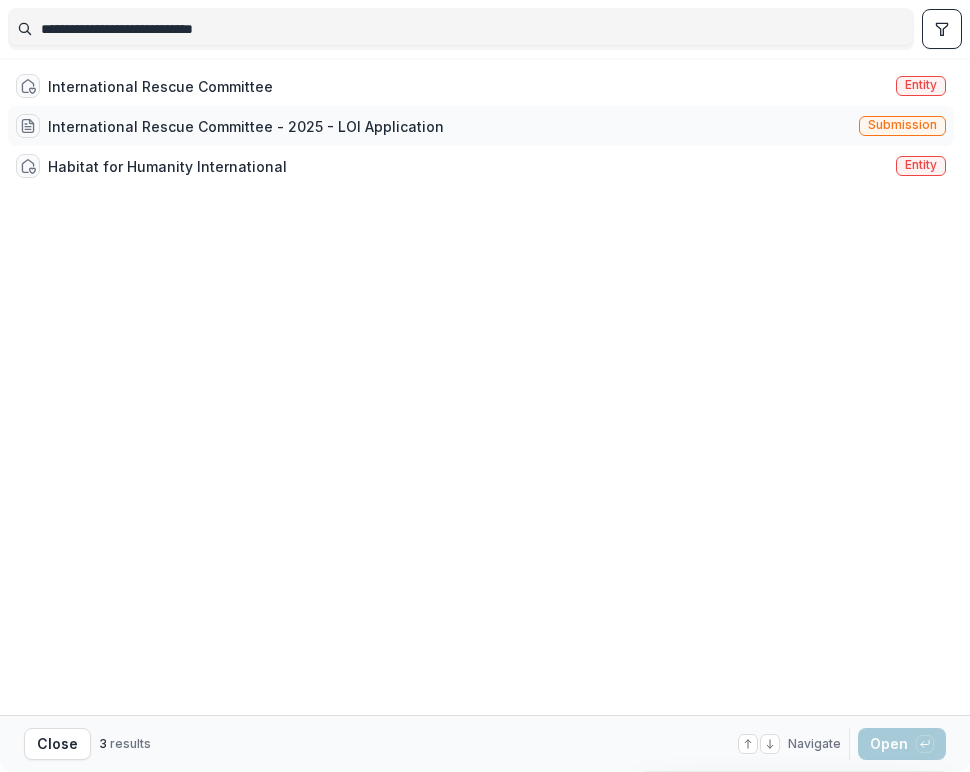 click on "International Rescue Committee - 2025 - LOI Application" at bounding box center [246, 126] 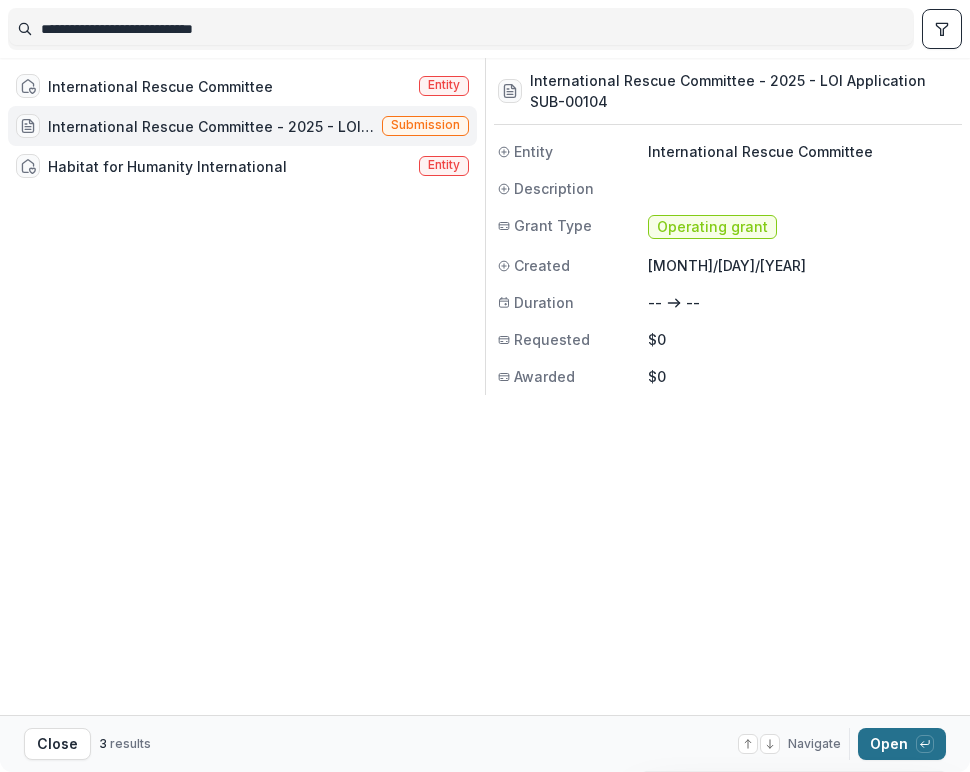click on "Open with enter key" at bounding box center (902, 744) 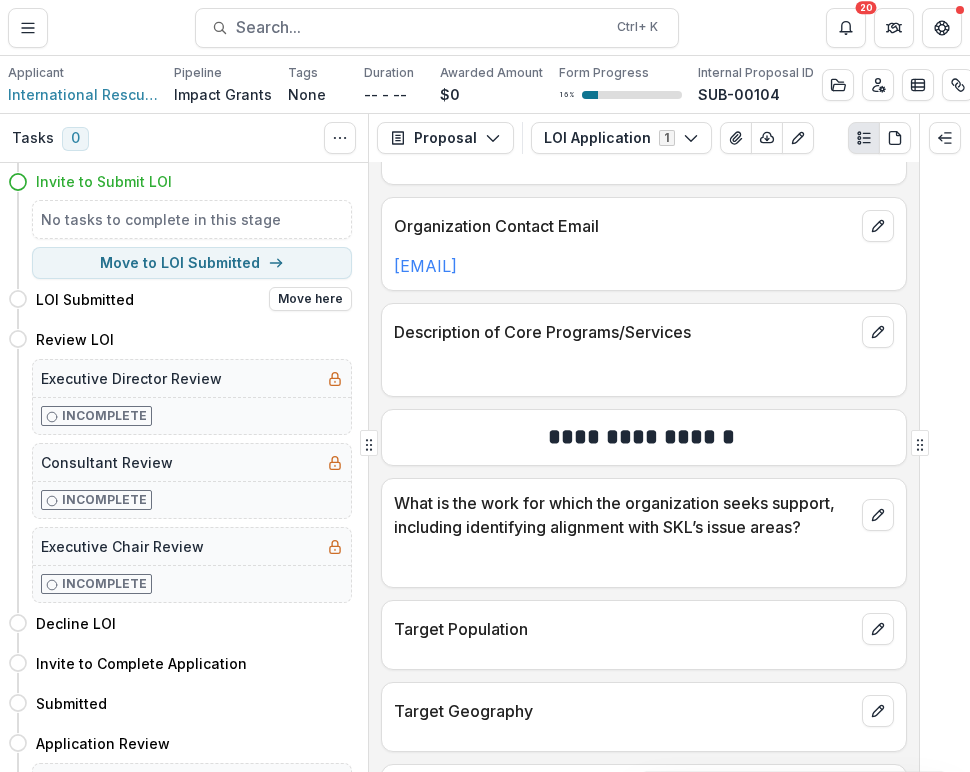 scroll, scrollTop: 593, scrollLeft: 0, axis: vertical 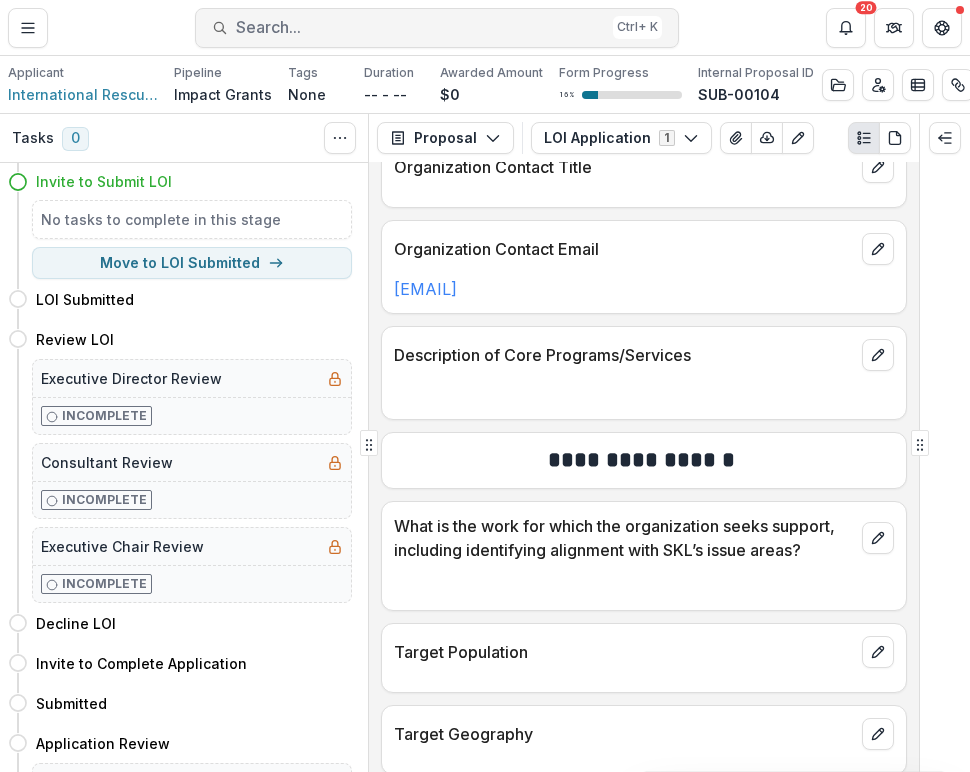 click on "Search... Ctrl  + K" at bounding box center [437, 28] 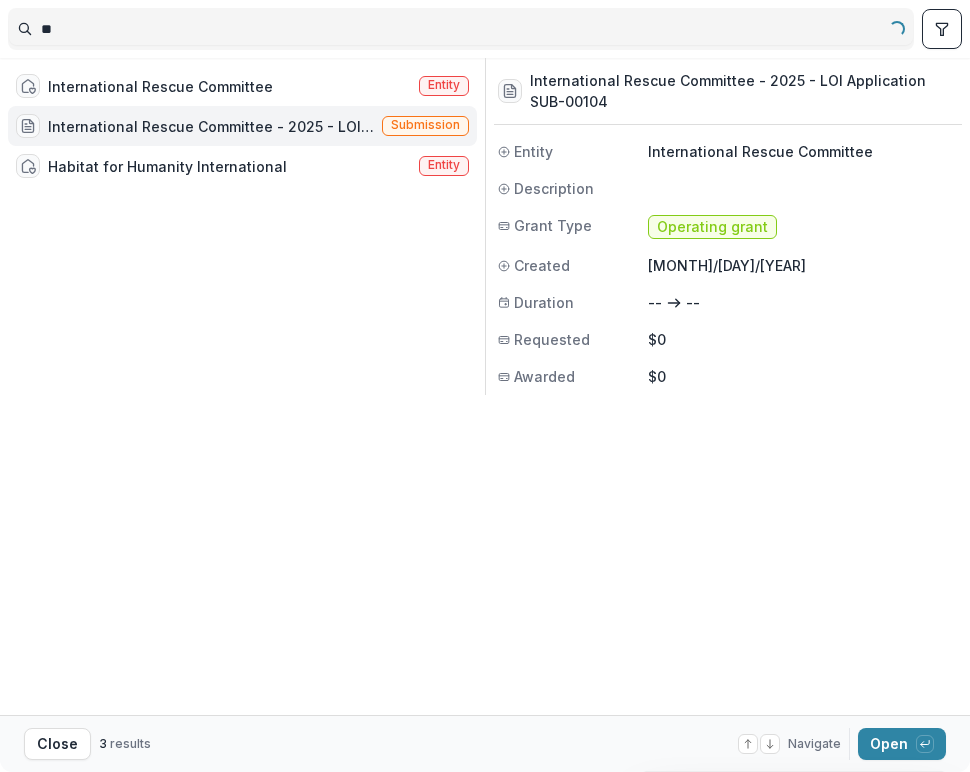 type on "*" 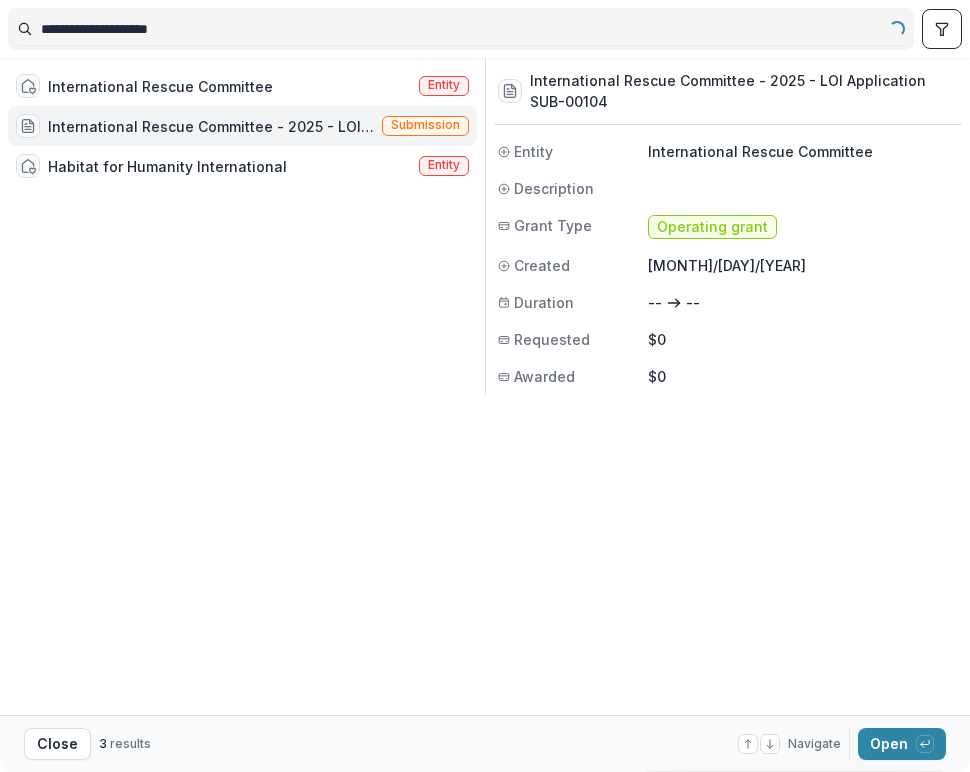 type on "**********" 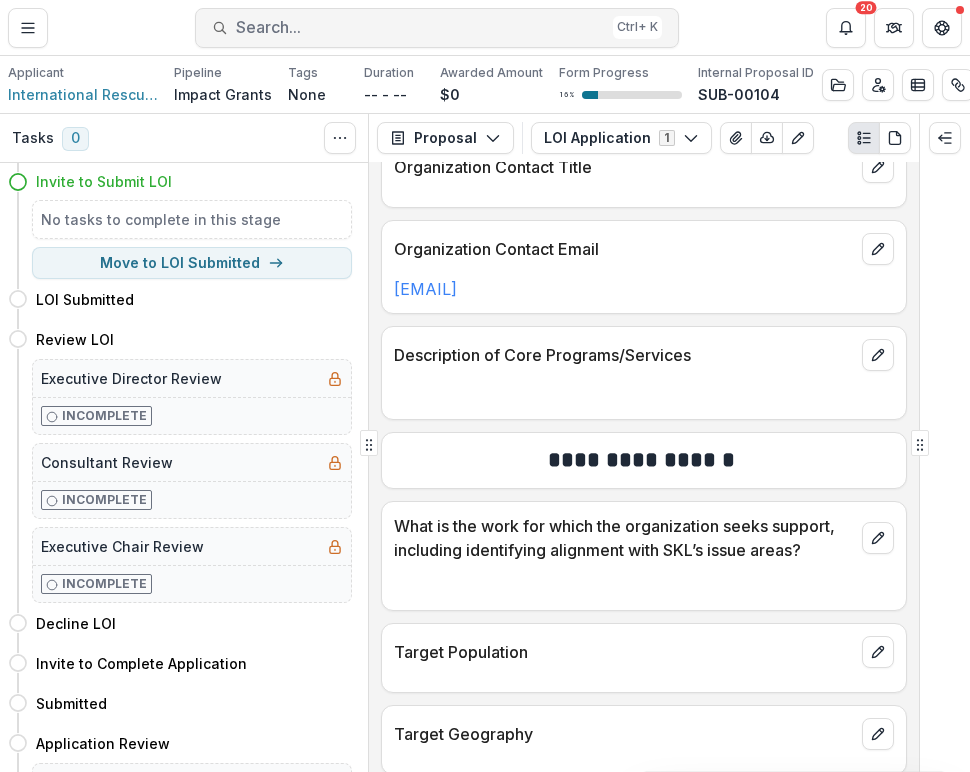 click on "Search..." at bounding box center (420, 27) 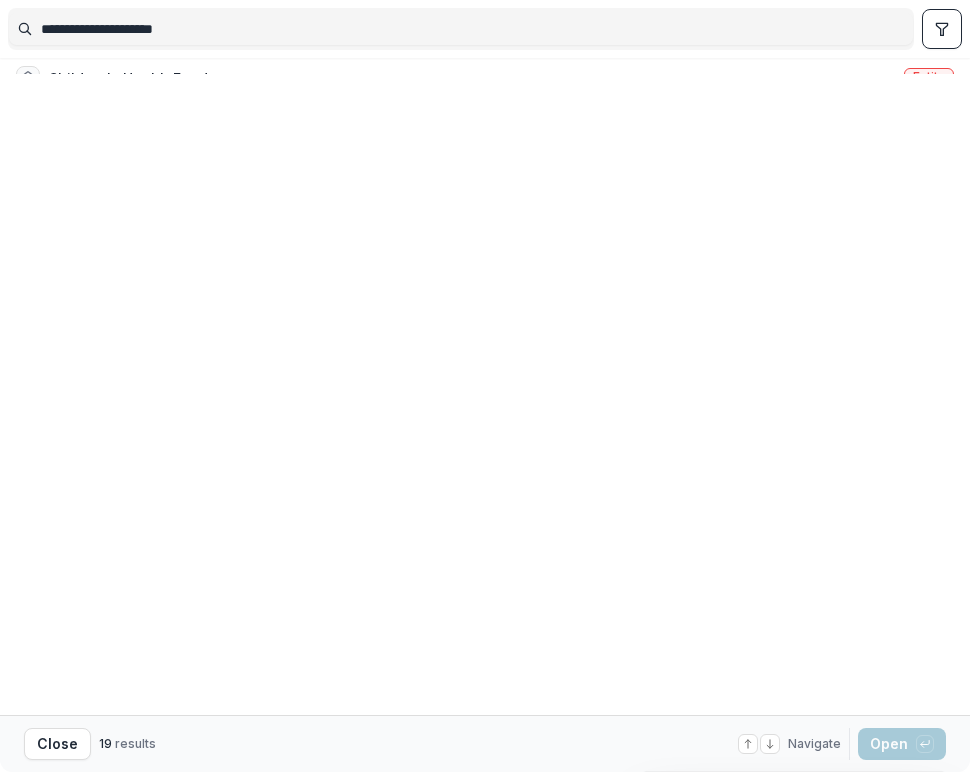 click on "Children's Health Fund - 2025 - LOI Application" at bounding box center (213, 198) 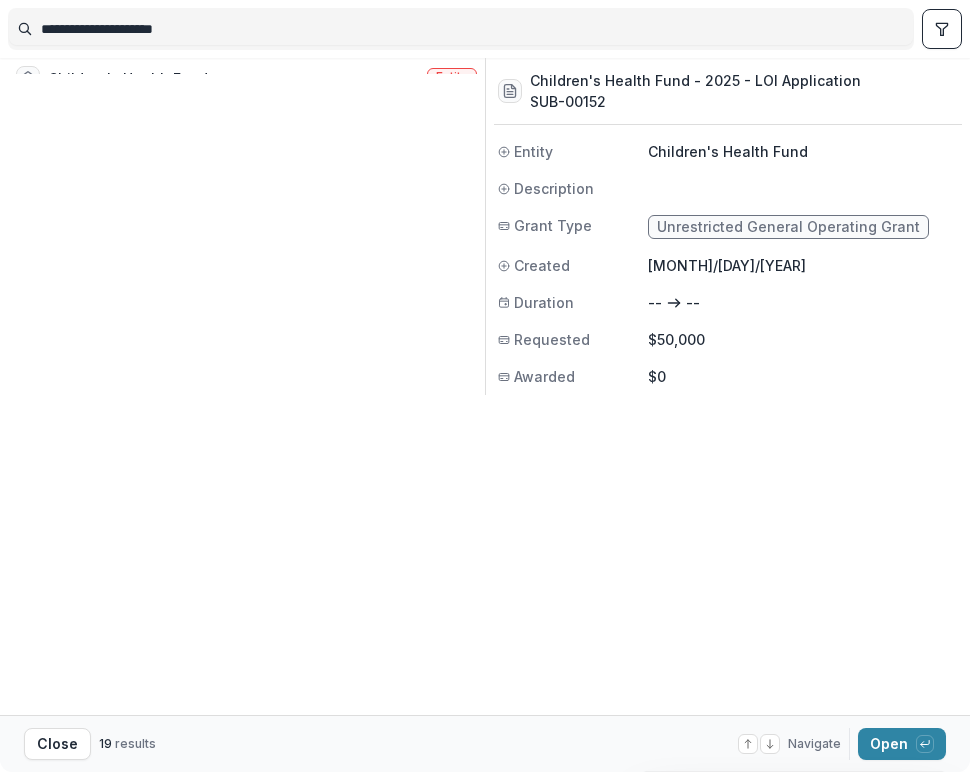 click on "Children's Health Fund - 2025 - LOI Application" at bounding box center (213, 158) 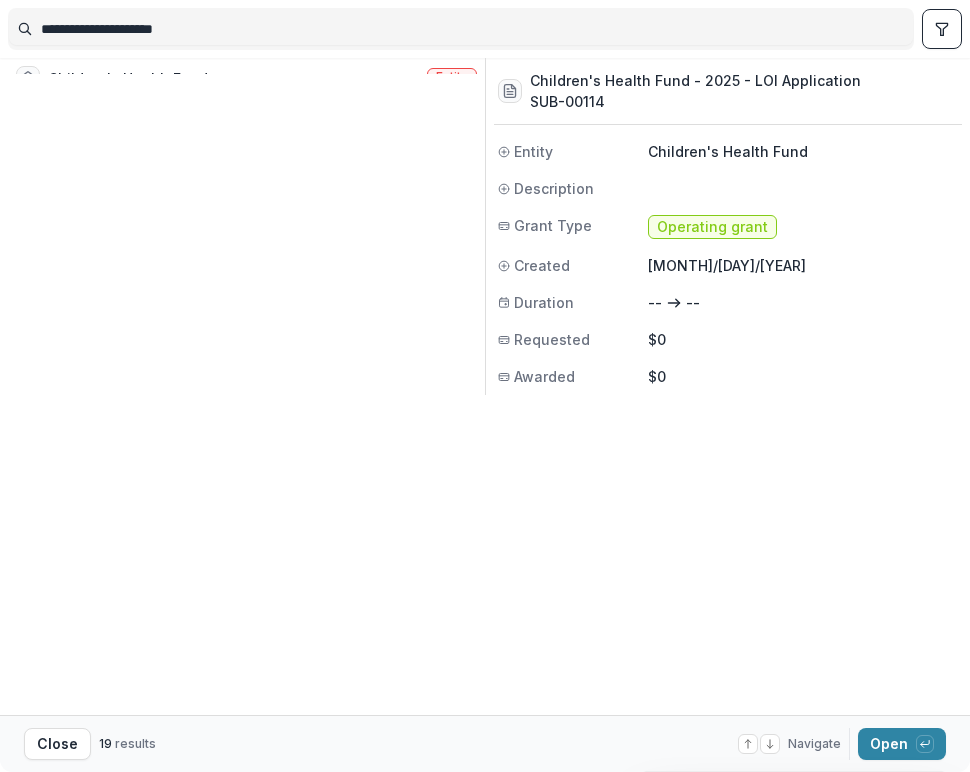 click on "Children's Health Fund - 2025 - LOI Application" at bounding box center [213, 198] 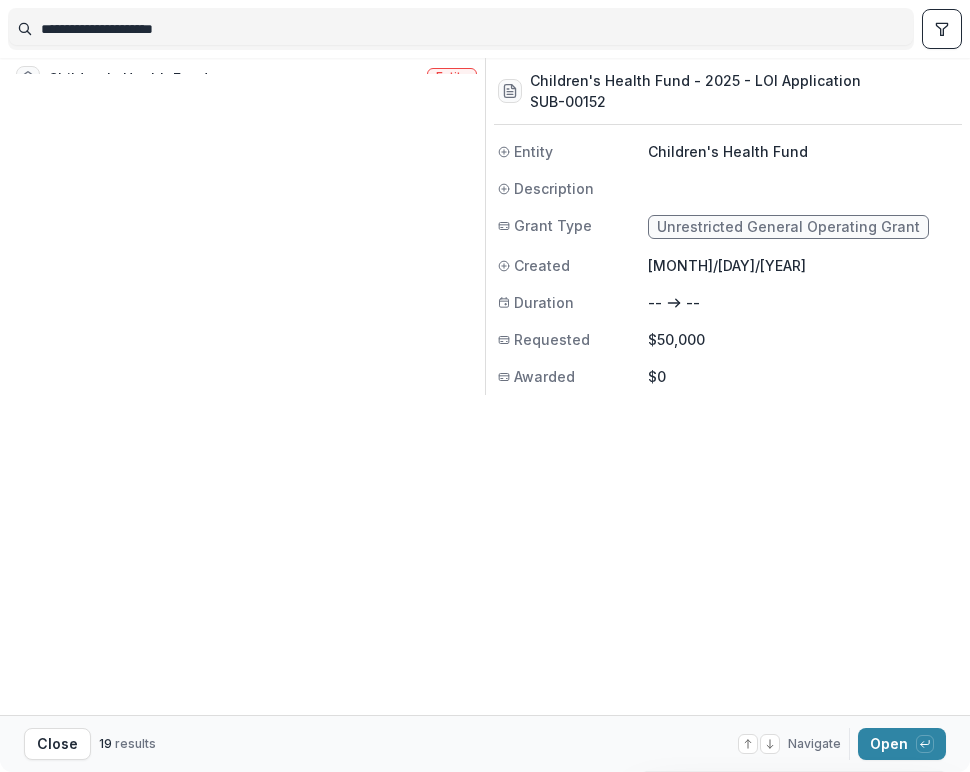 click on "Children's Health Fund - 2025 - LOI Application" at bounding box center [213, 198] 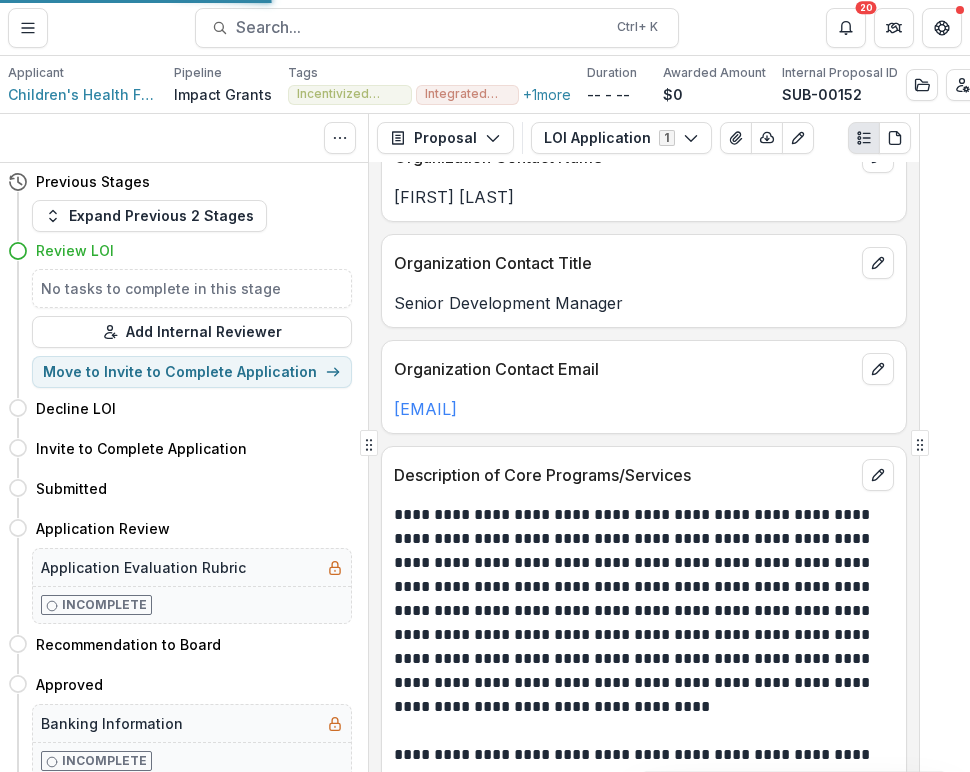 scroll, scrollTop: 770, scrollLeft: 0, axis: vertical 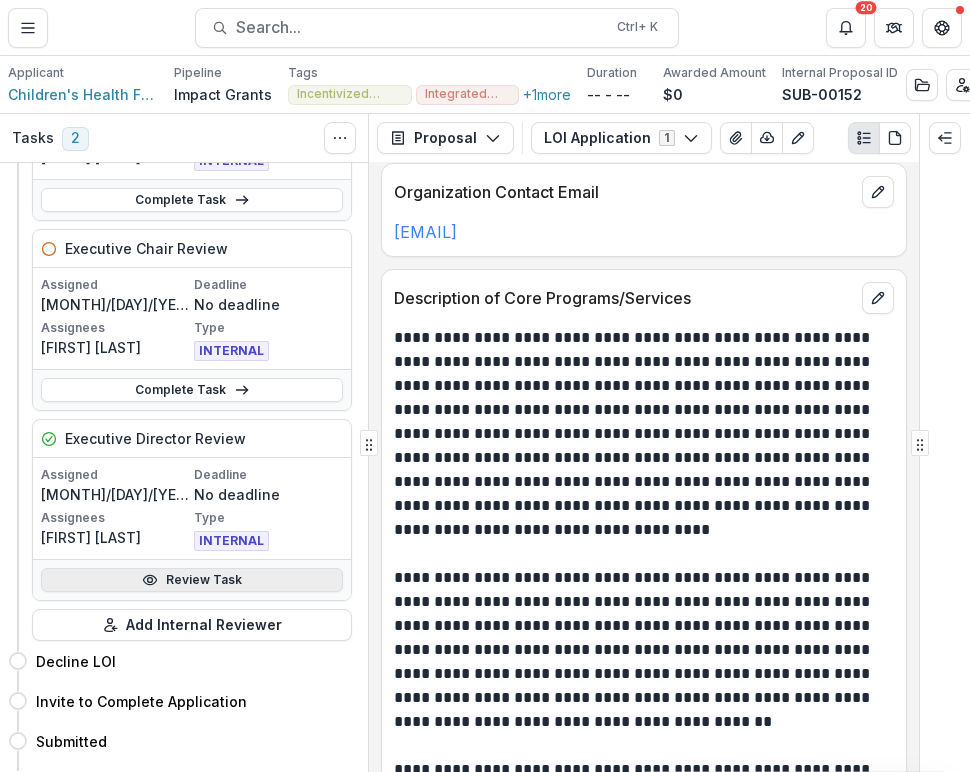 click 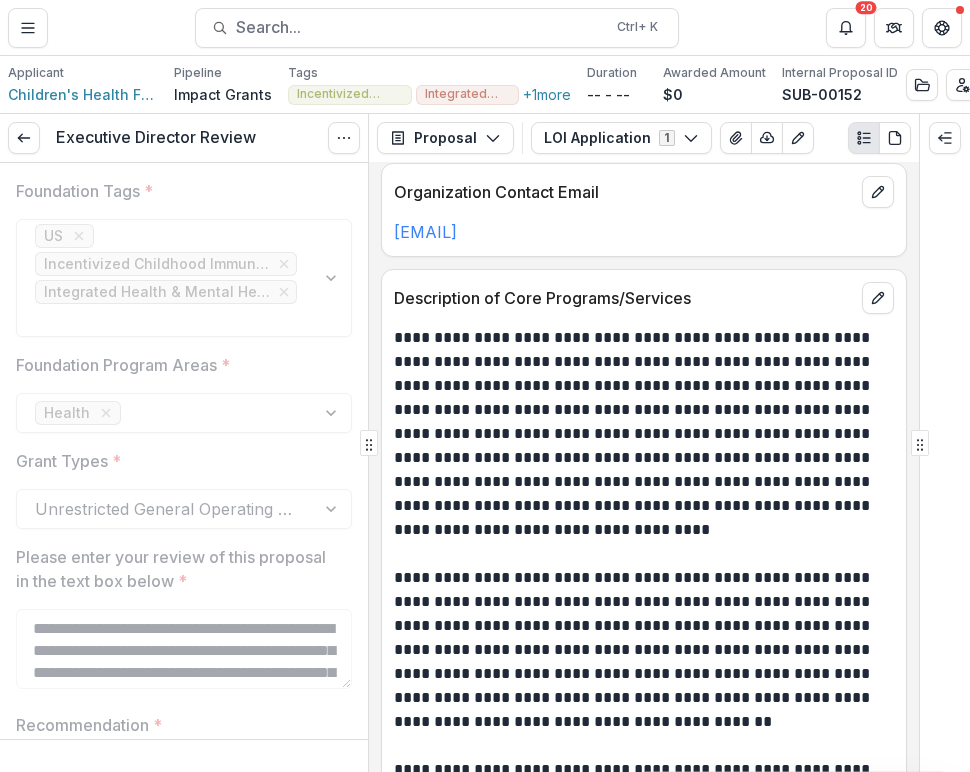scroll, scrollTop: 164, scrollLeft: 0, axis: vertical 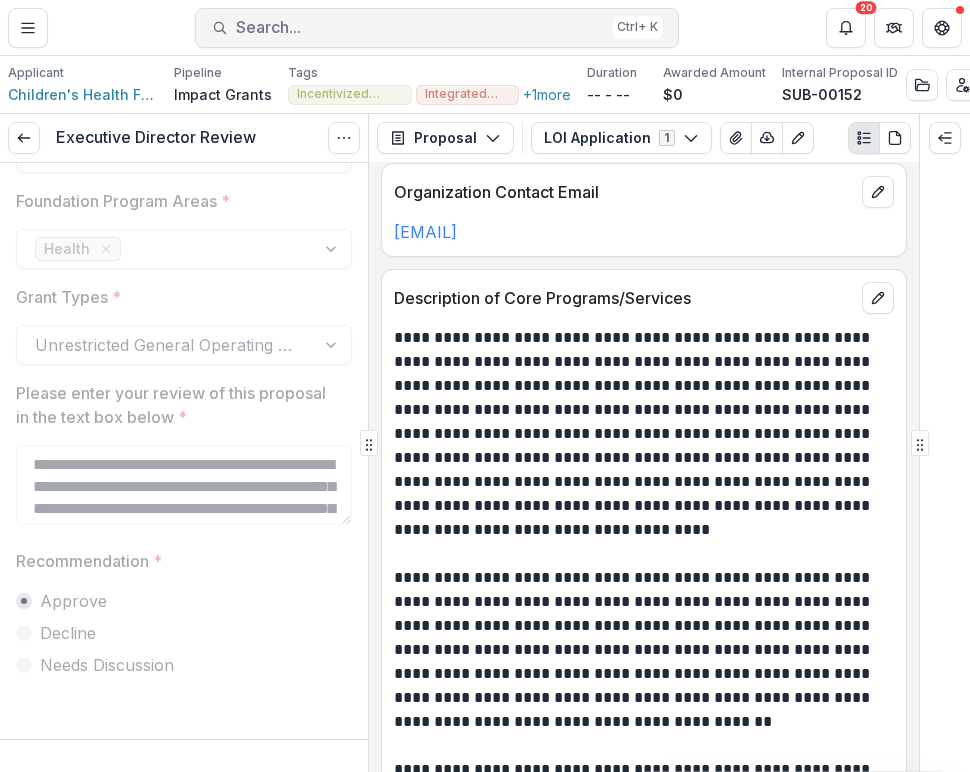 click on "Search..." at bounding box center [420, 27] 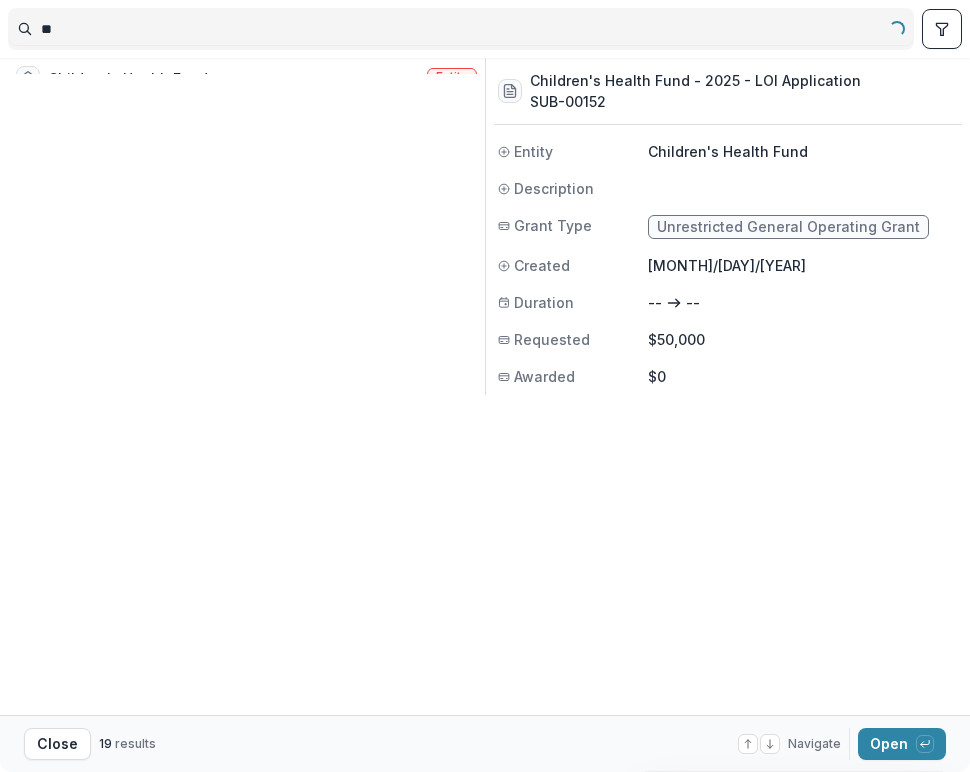 type on "*" 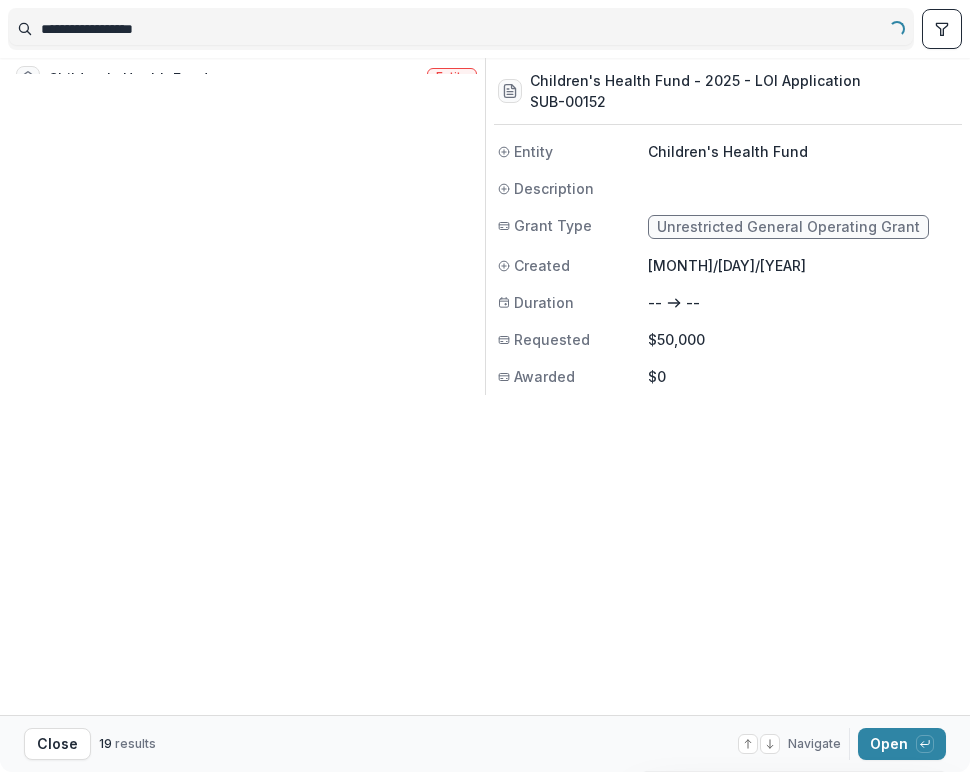 type on "**********" 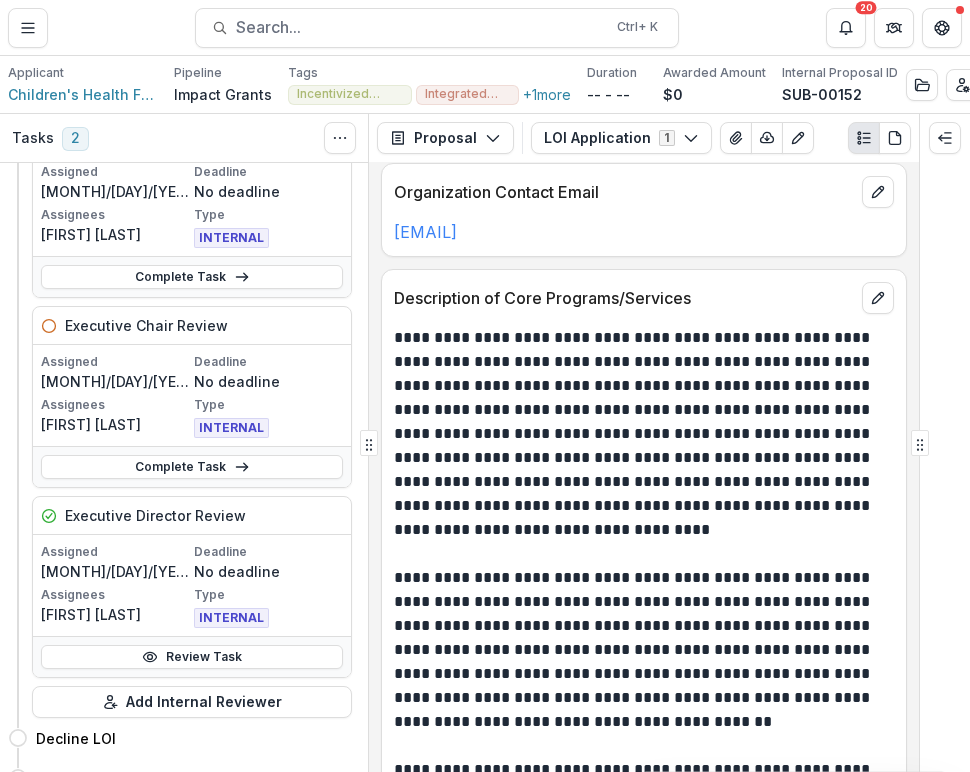 scroll, scrollTop: 156, scrollLeft: 0, axis: vertical 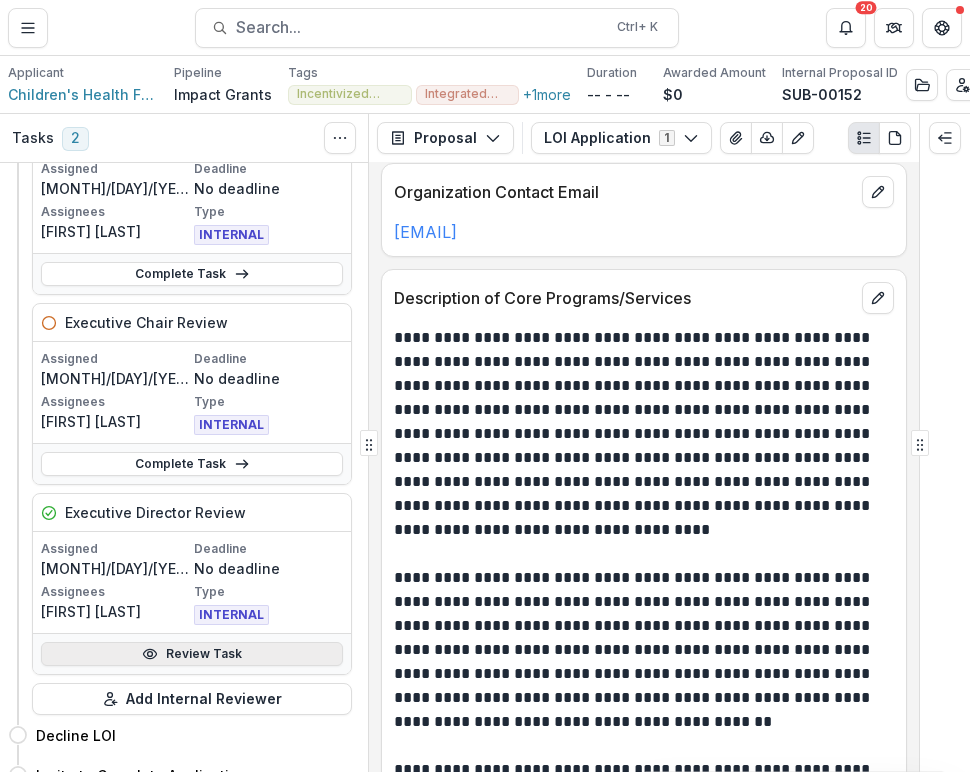 click on "Review Task" at bounding box center [192, 654] 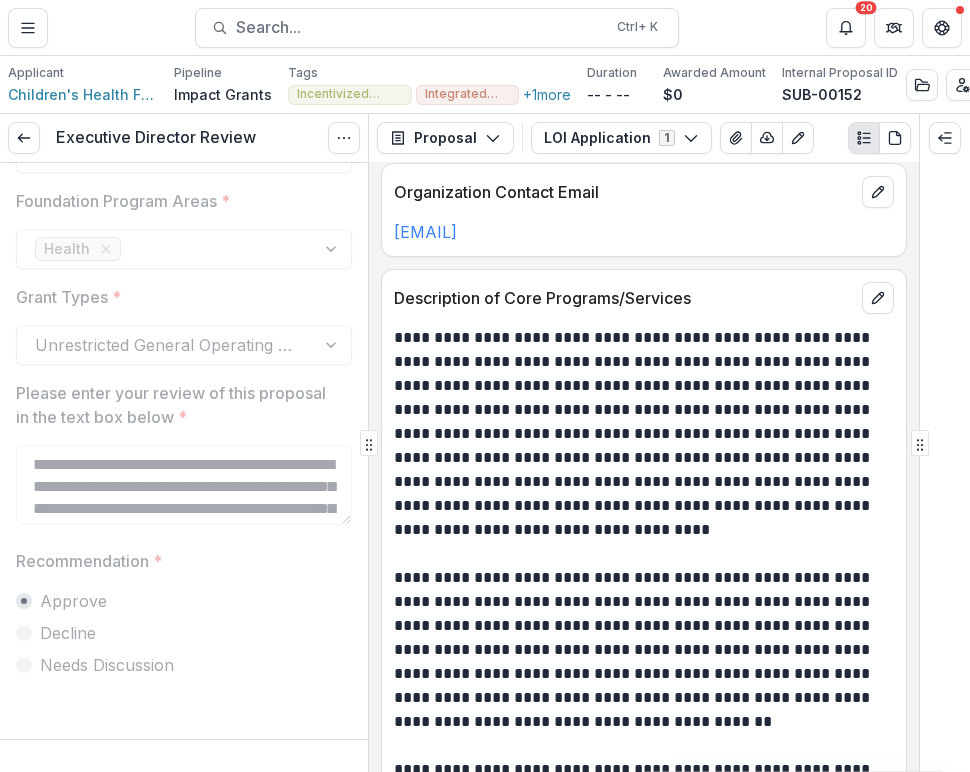 scroll, scrollTop: 0, scrollLeft: 0, axis: both 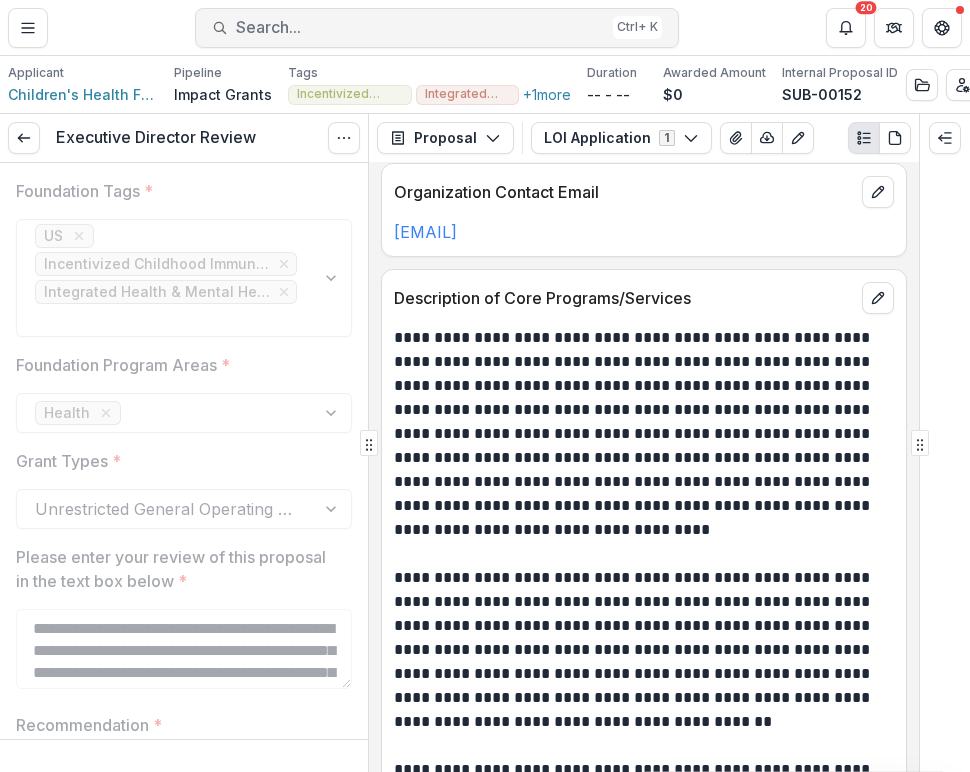 click on "Search..." at bounding box center [420, 27] 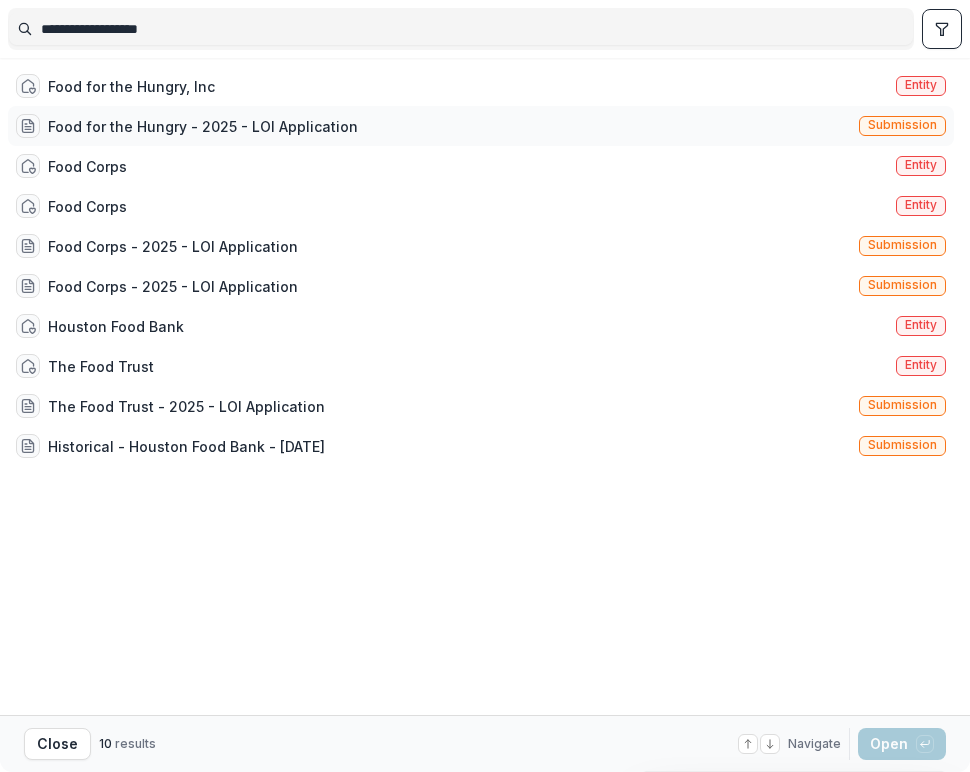 click on "Food for the Hungry - 2025 - LOI Application" at bounding box center (203, 126) 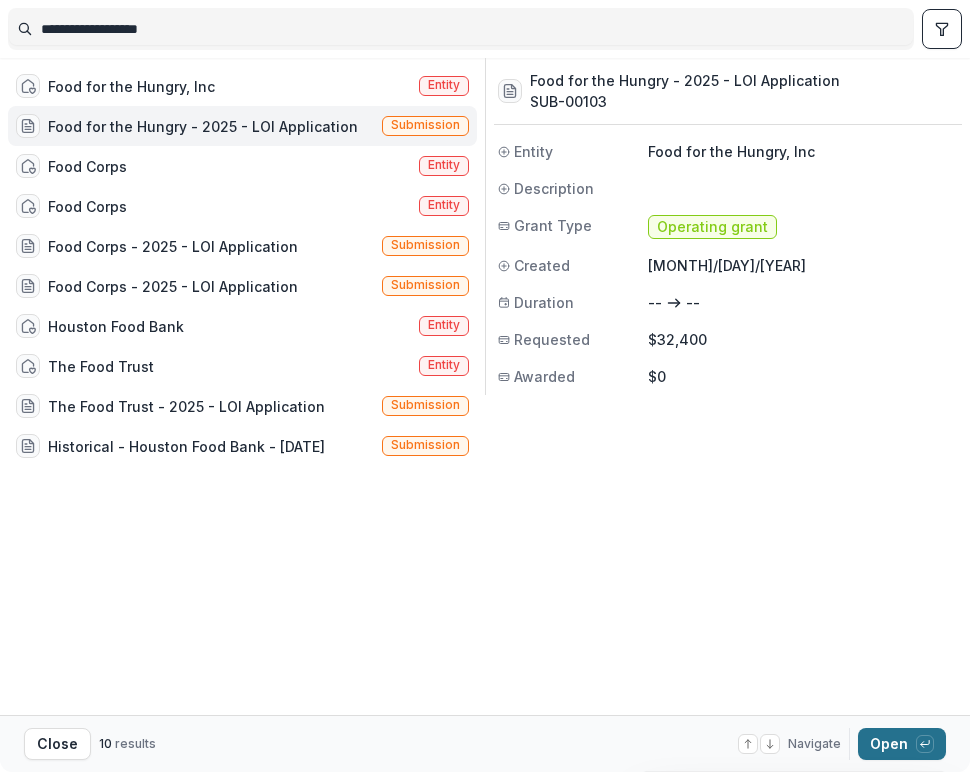 click on "Open with enter key" at bounding box center (902, 744) 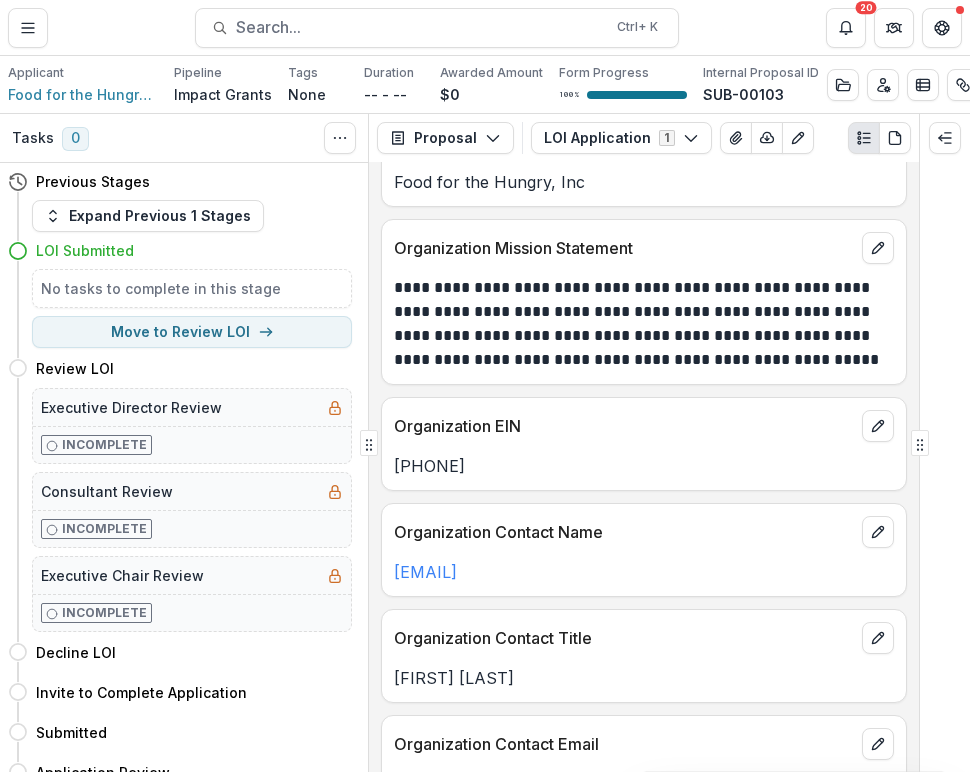 scroll, scrollTop: 0, scrollLeft: 0, axis: both 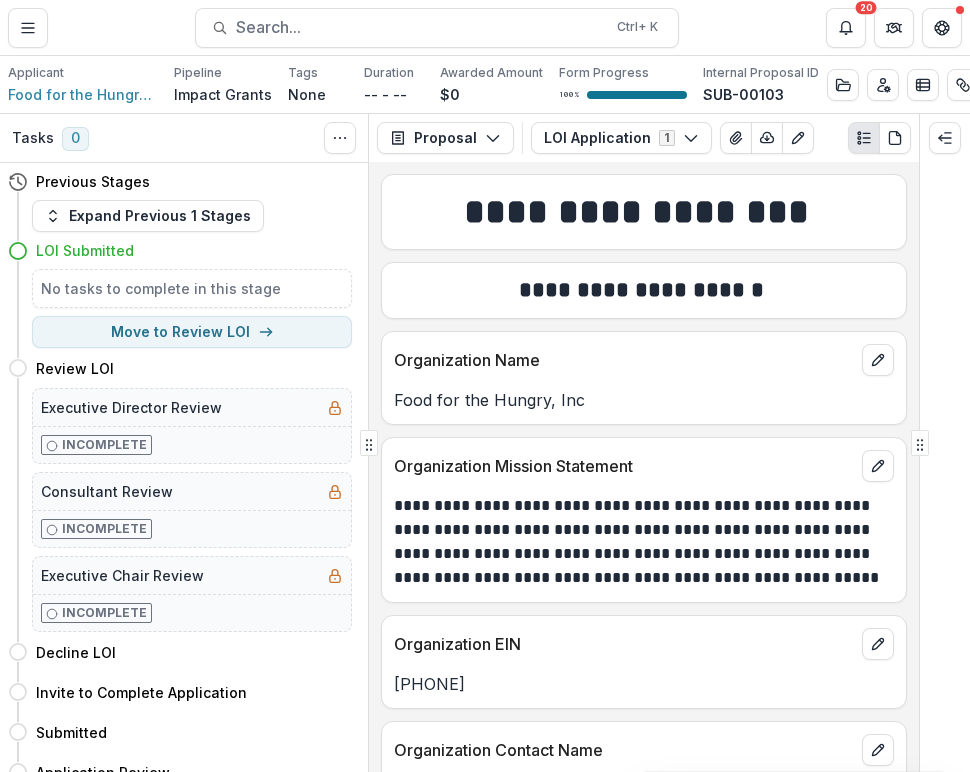 click on "Food for the Hungry, Inc" at bounding box center [644, 400] 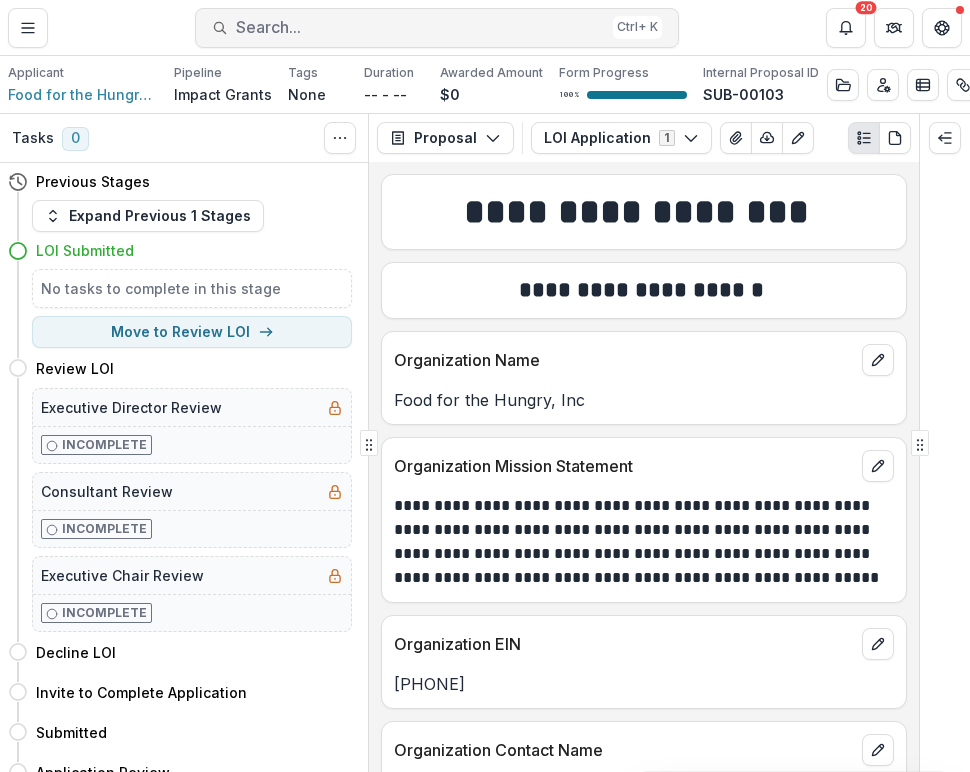 click on "Search..." at bounding box center (420, 27) 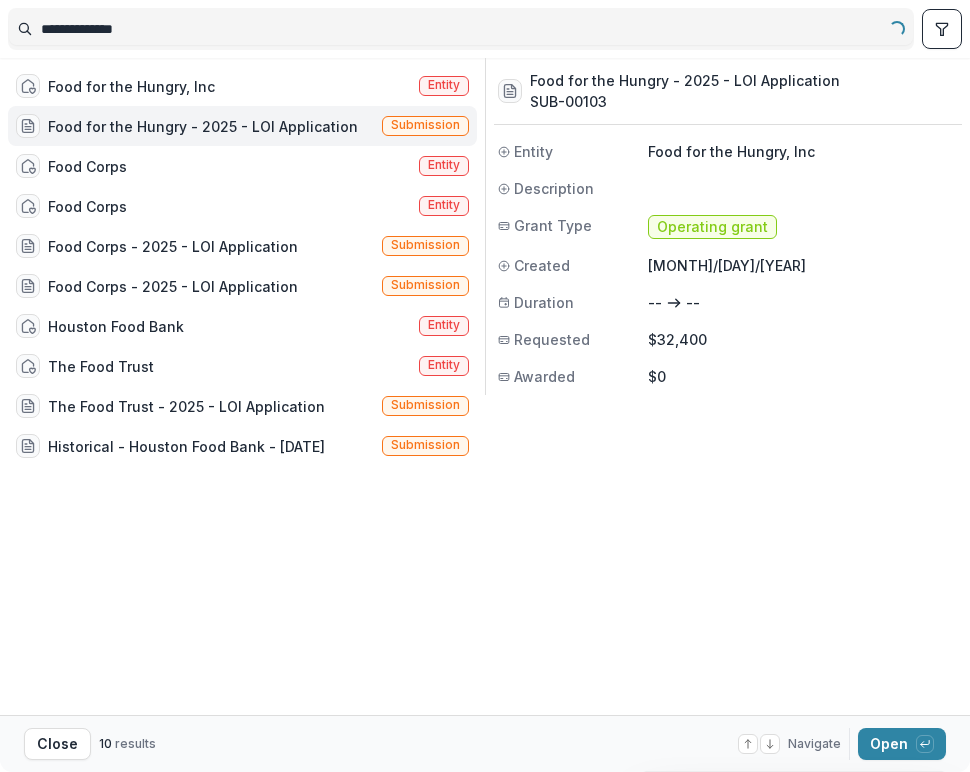 type on "**********" 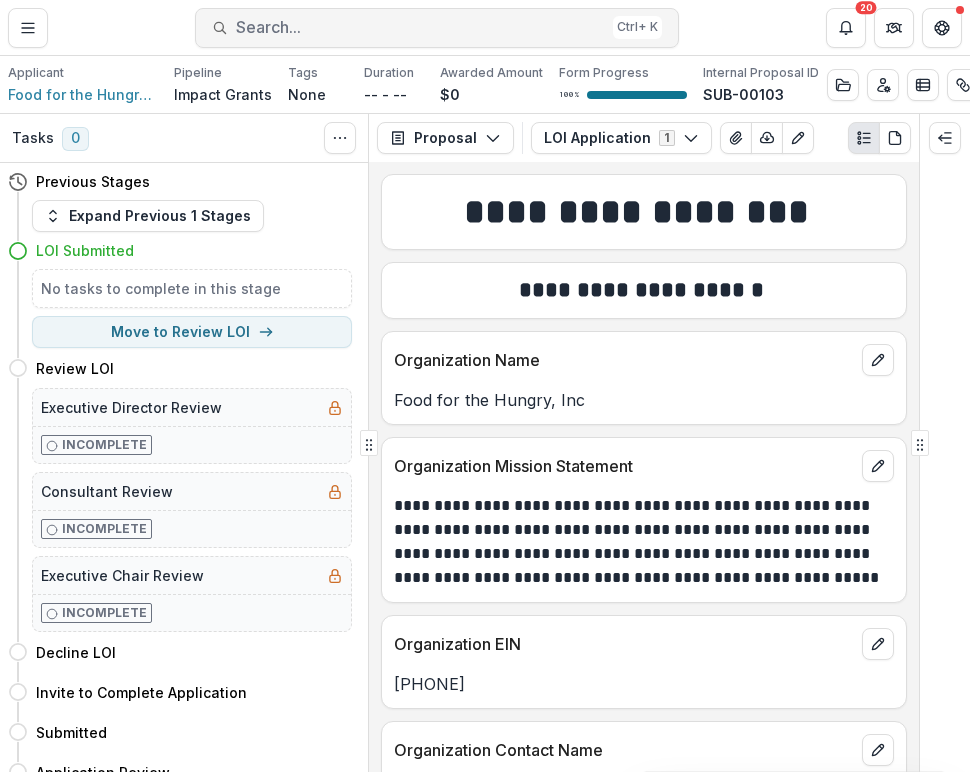 click on "Search..." at bounding box center [420, 27] 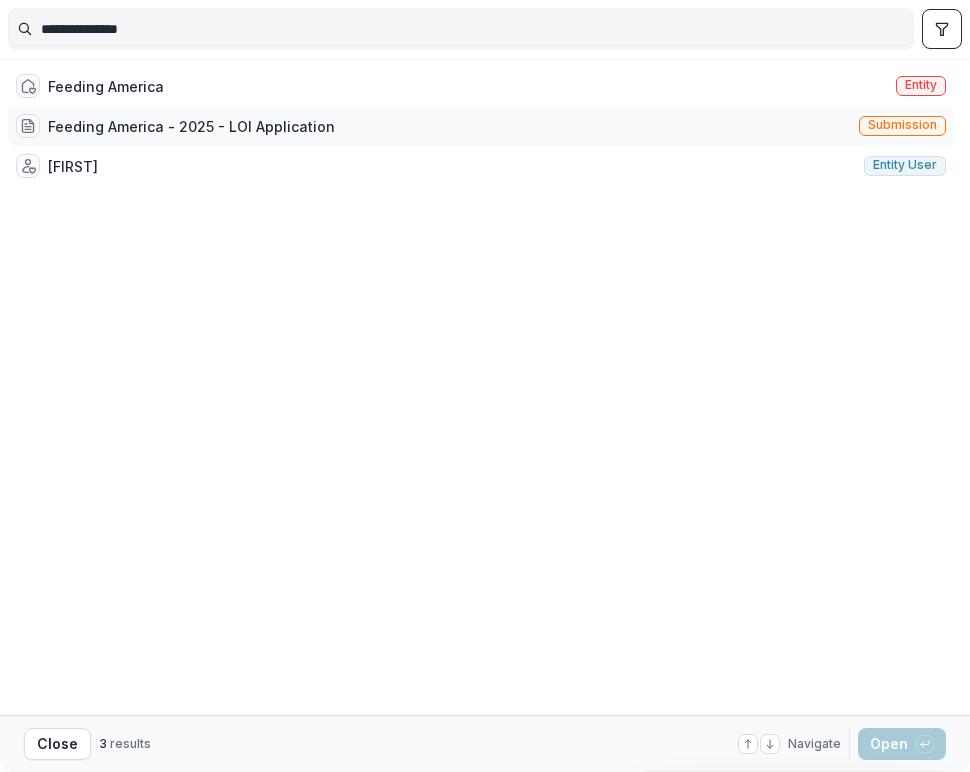 click on "Feeding America - 2025 - LOI Application" at bounding box center (191, 126) 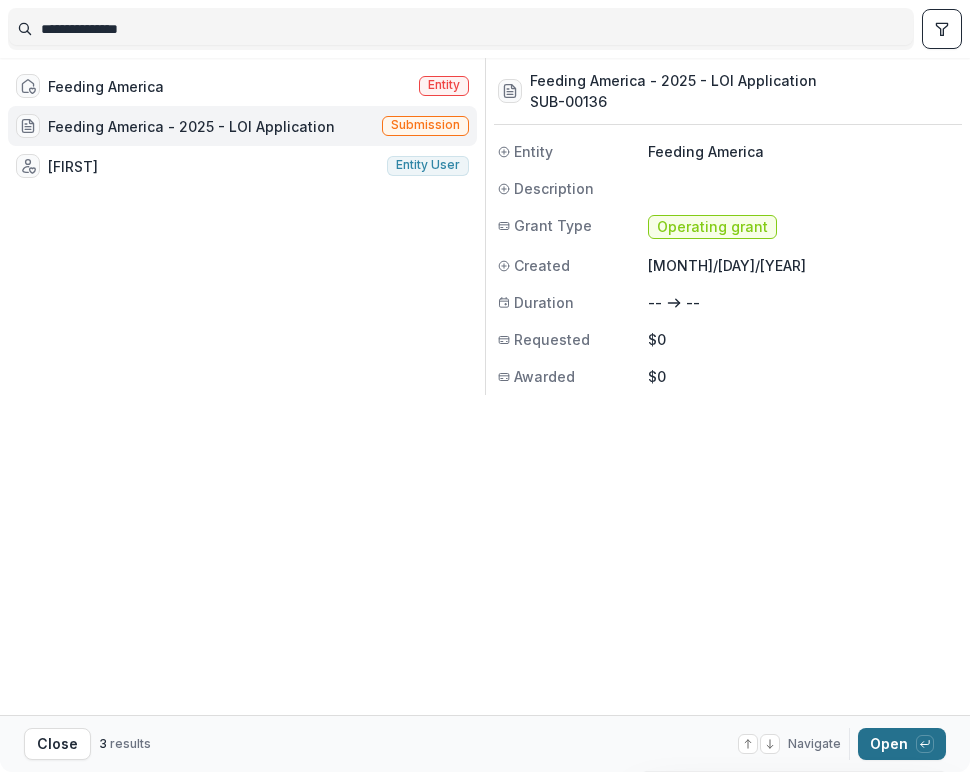 click on "Open with enter key" at bounding box center (902, 744) 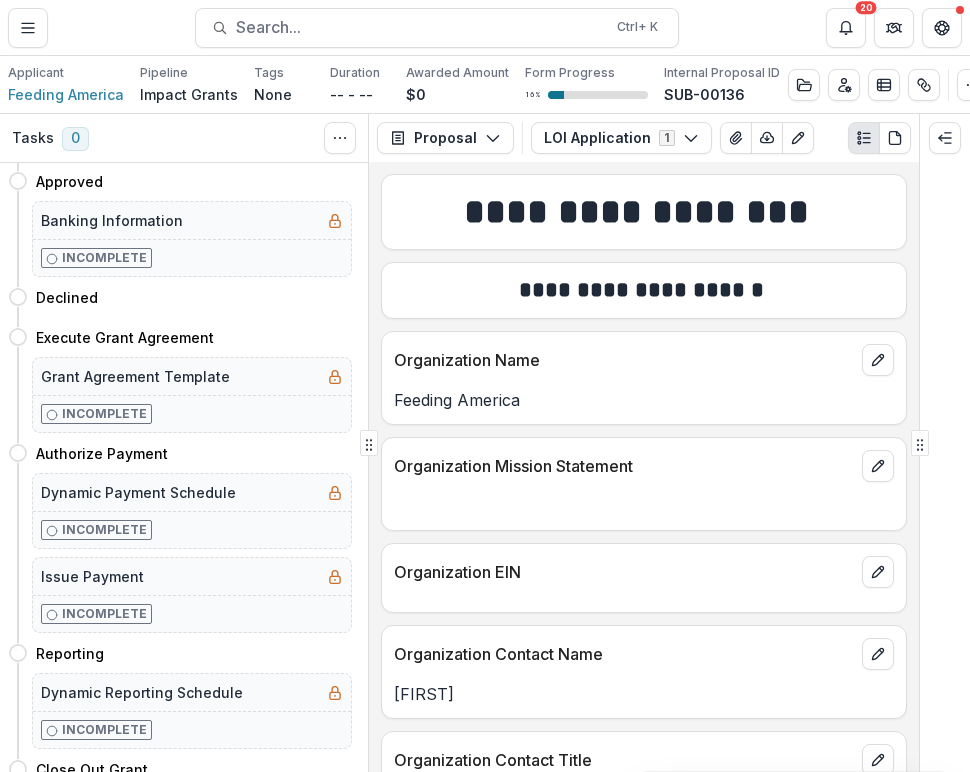 scroll, scrollTop: 0, scrollLeft: 0, axis: both 